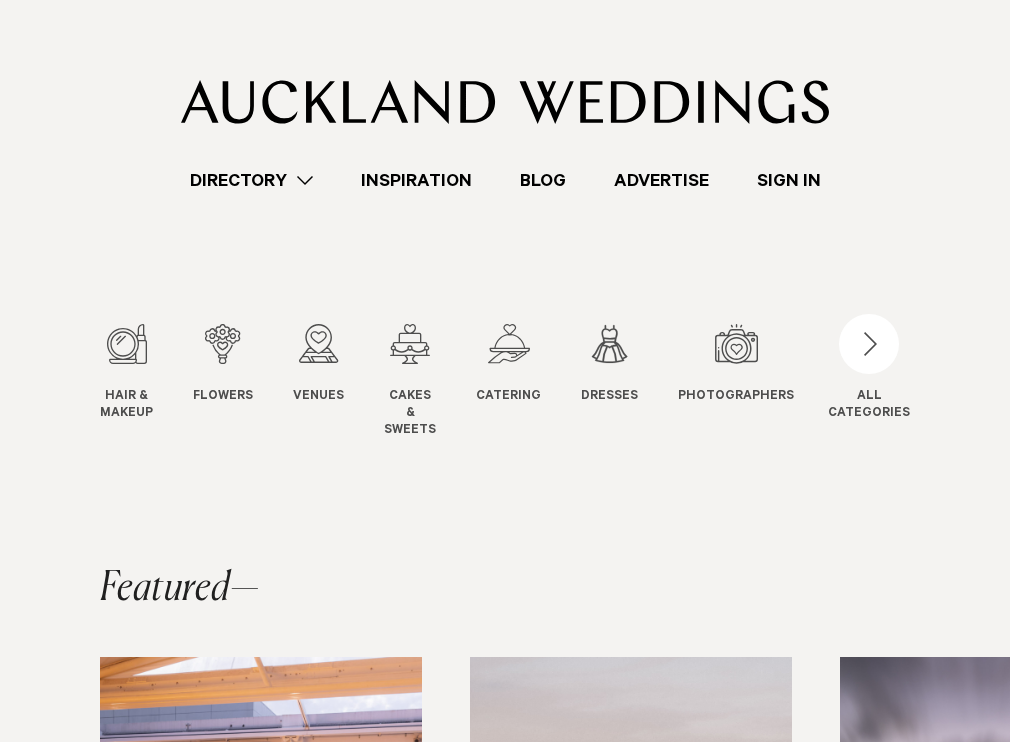 scroll, scrollTop: 0, scrollLeft: 0, axis: both 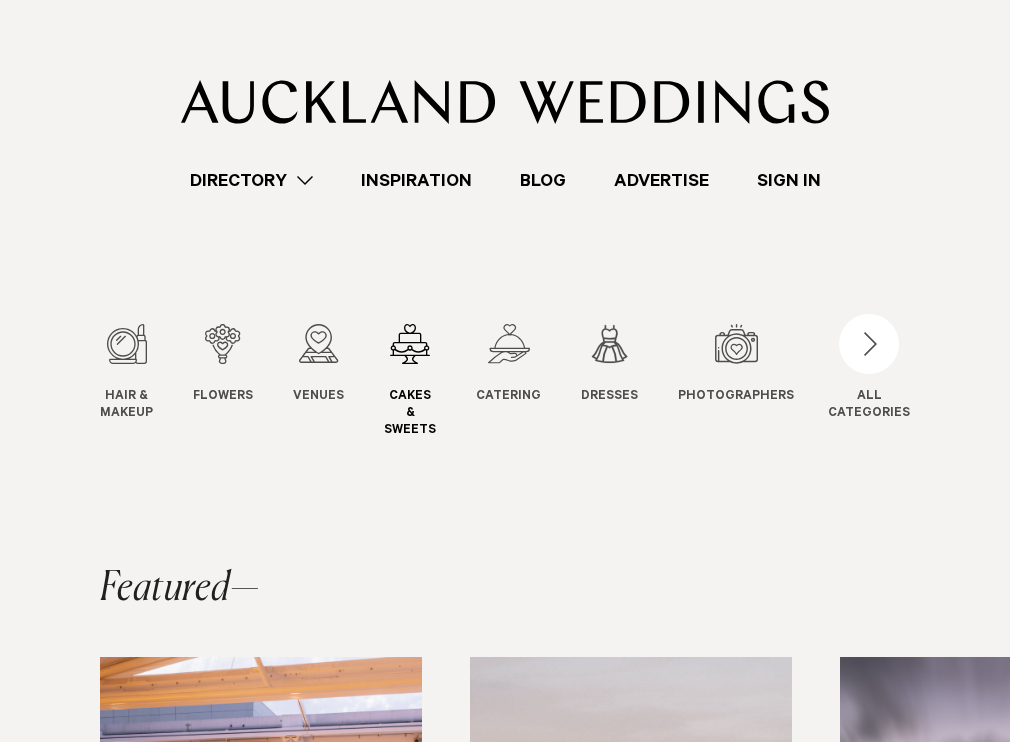 click at bounding box center [410, 344] 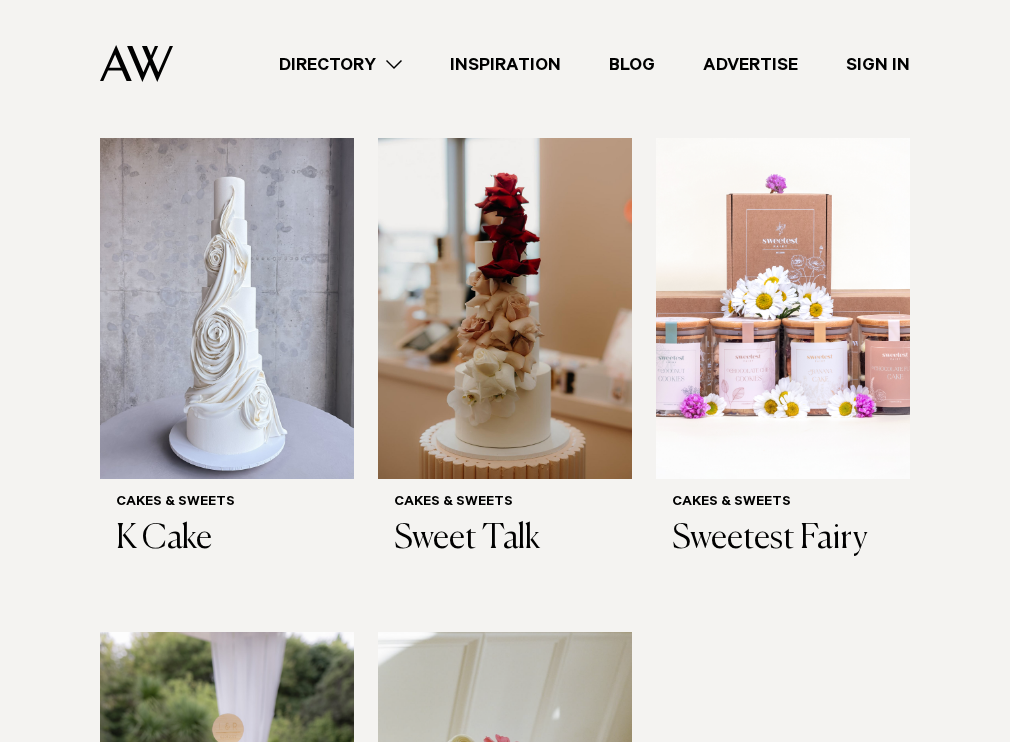 scroll, scrollTop: 802, scrollLeft: 0, axis: vertical 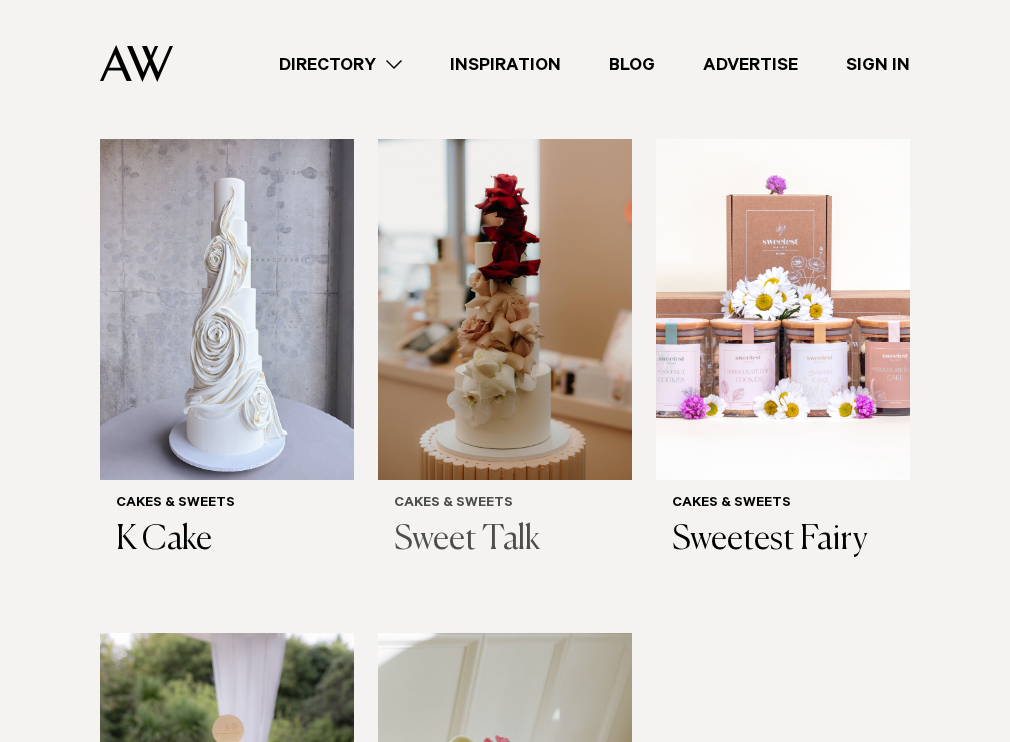click at bounding box center (505, 309) 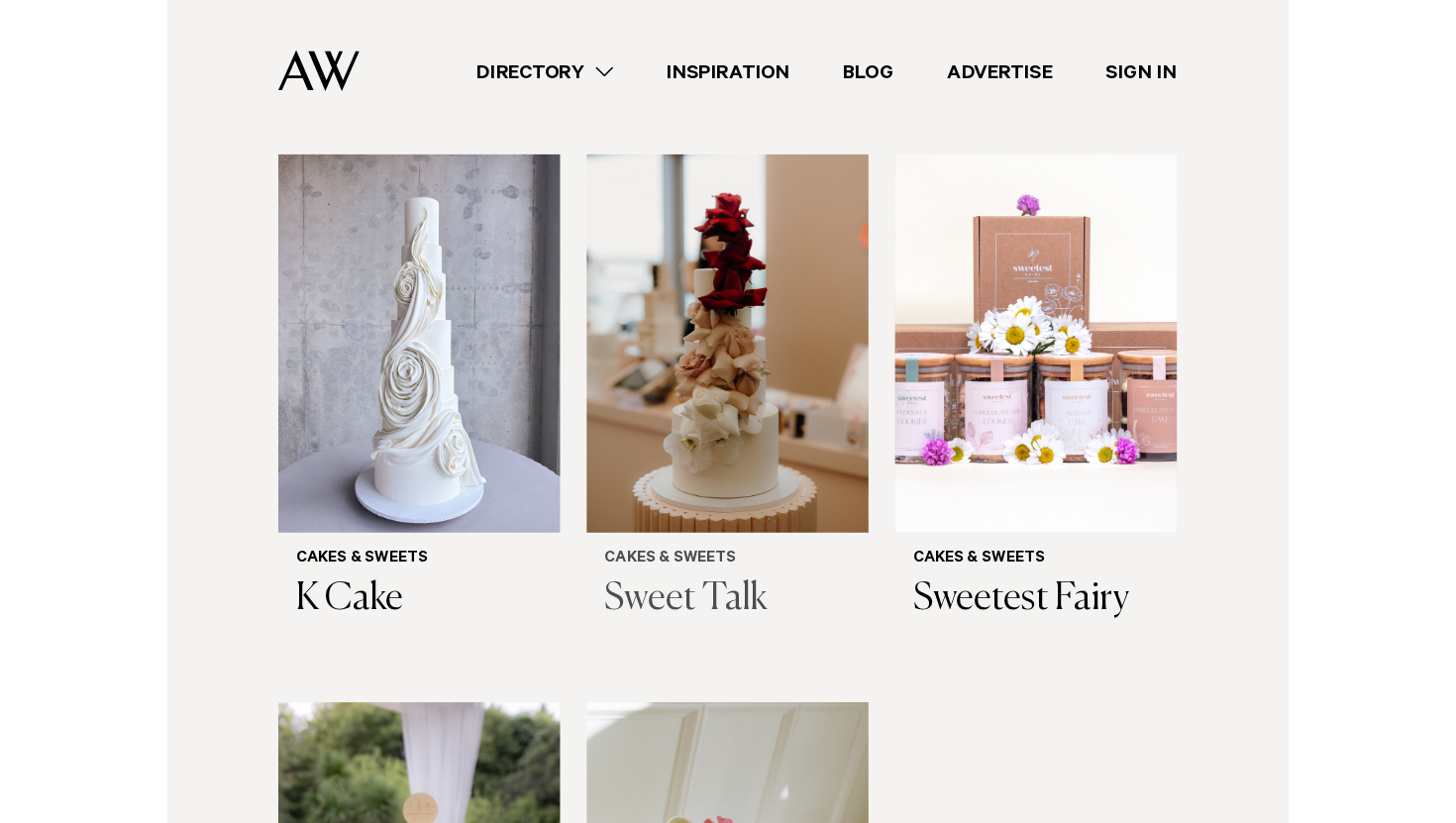 scroll, scrollTop: 589, scrollLeft: 0, axis: vertical 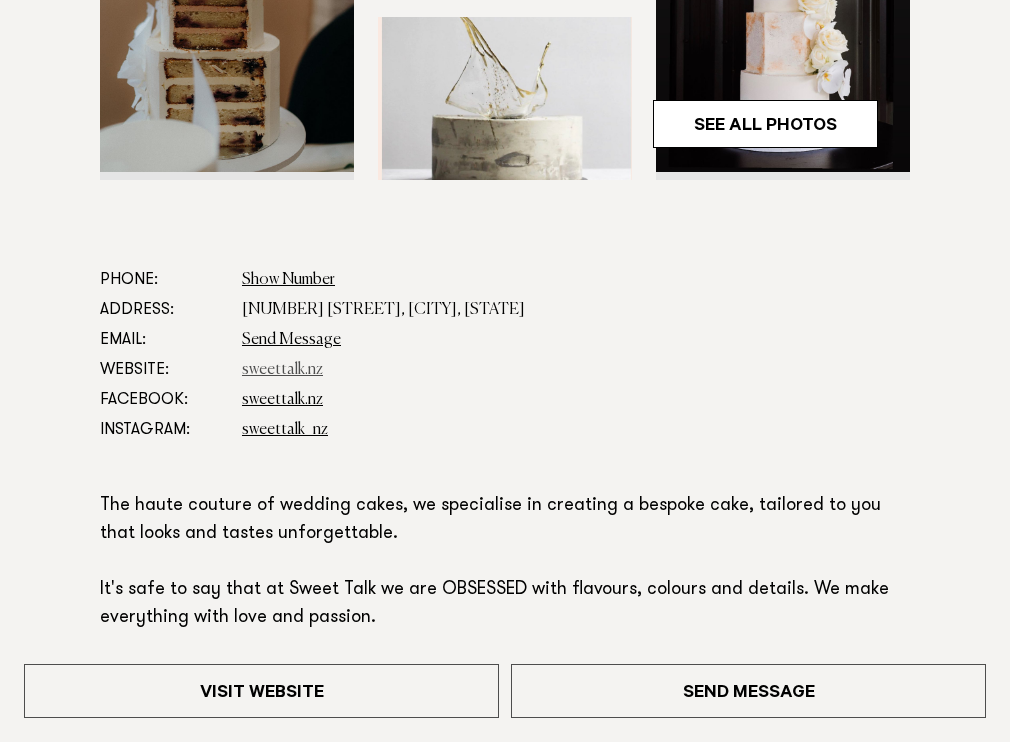 click on "sweettalk.nz" at bounding box center (282, 370) 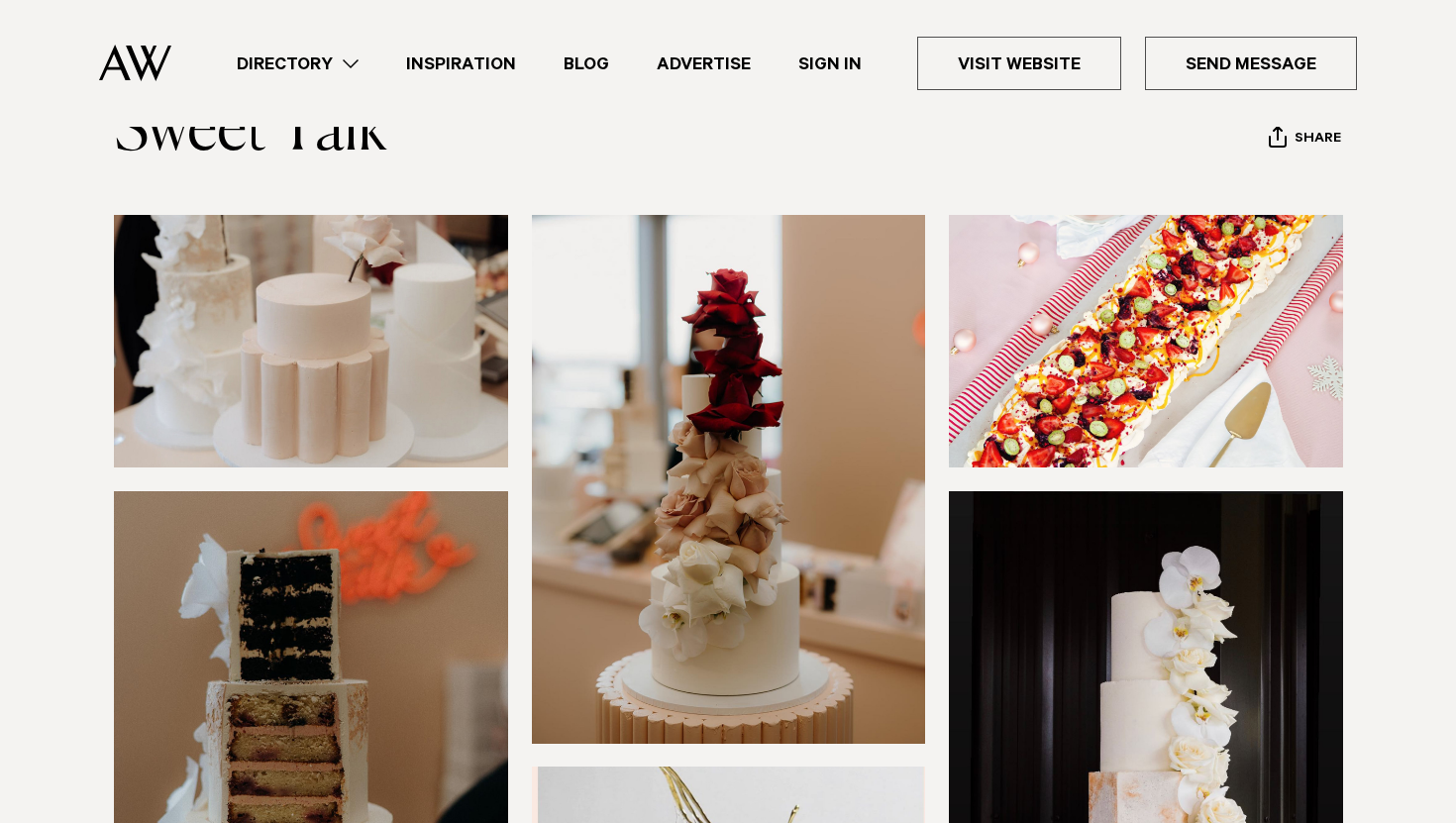 scroll, scrollTop: 0, scrollLeft: 0, axis: both 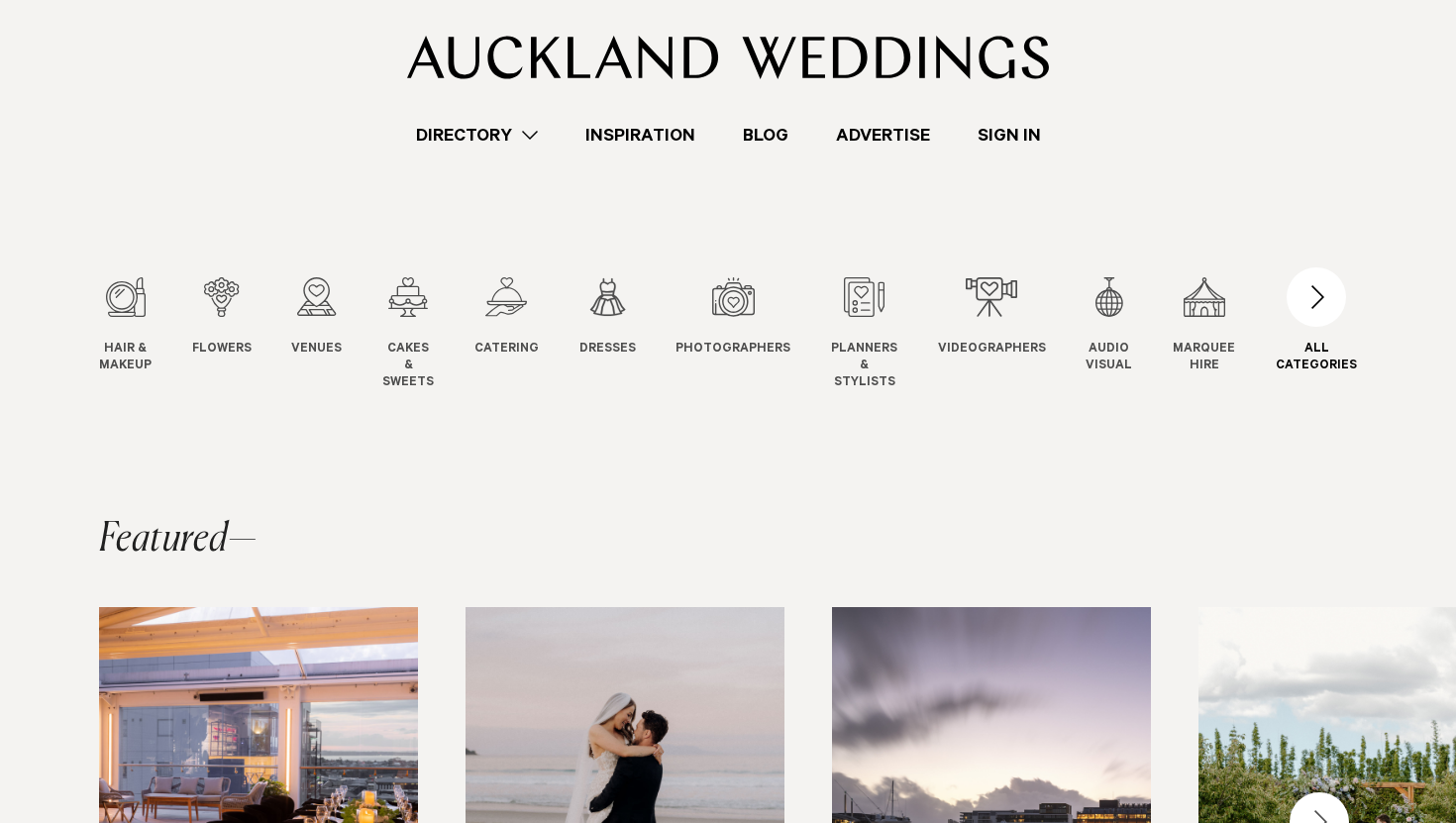 click at bounding box center (1316, 297) 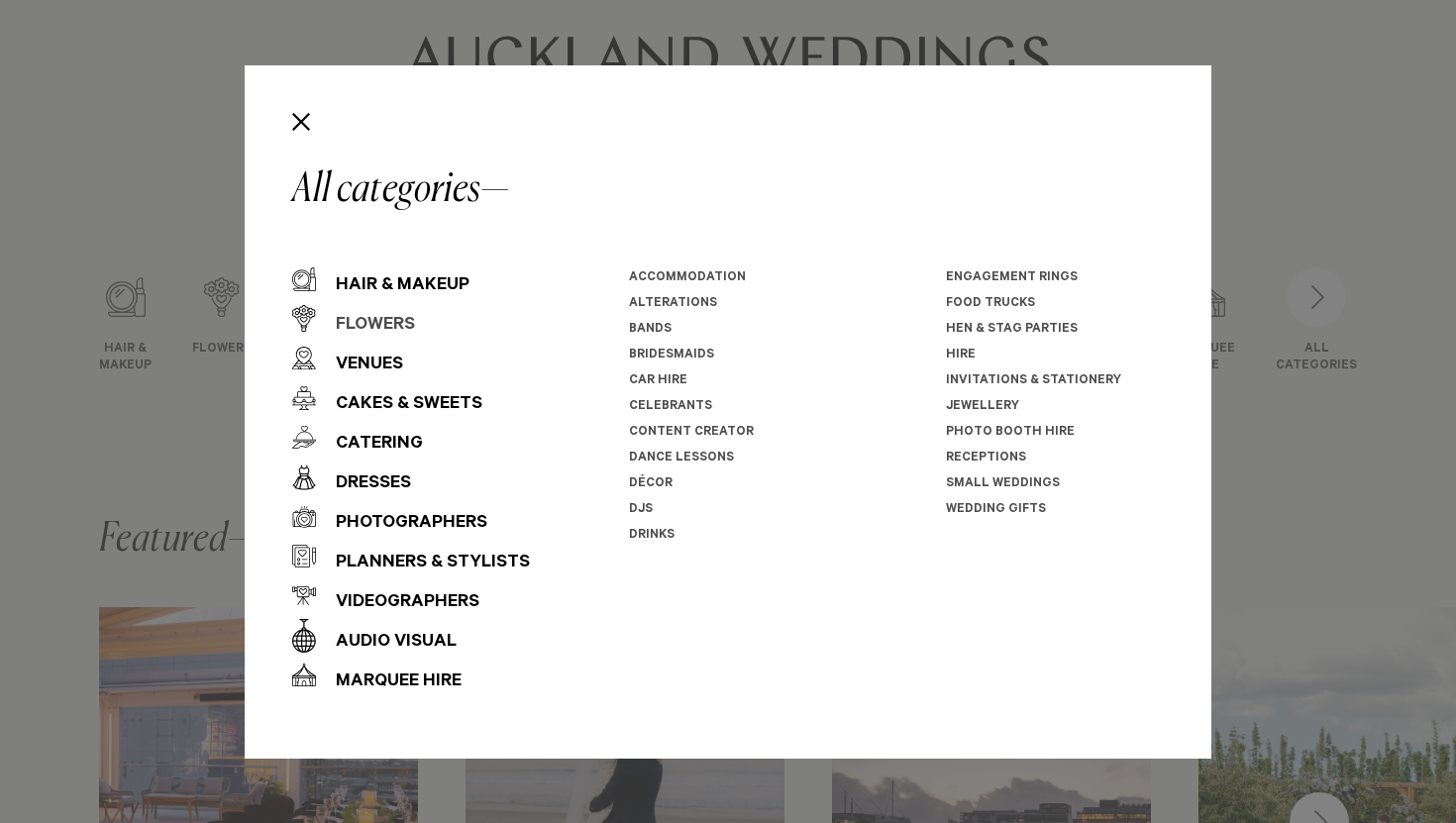 click on "Flowers" at bounding box center (365, 326) 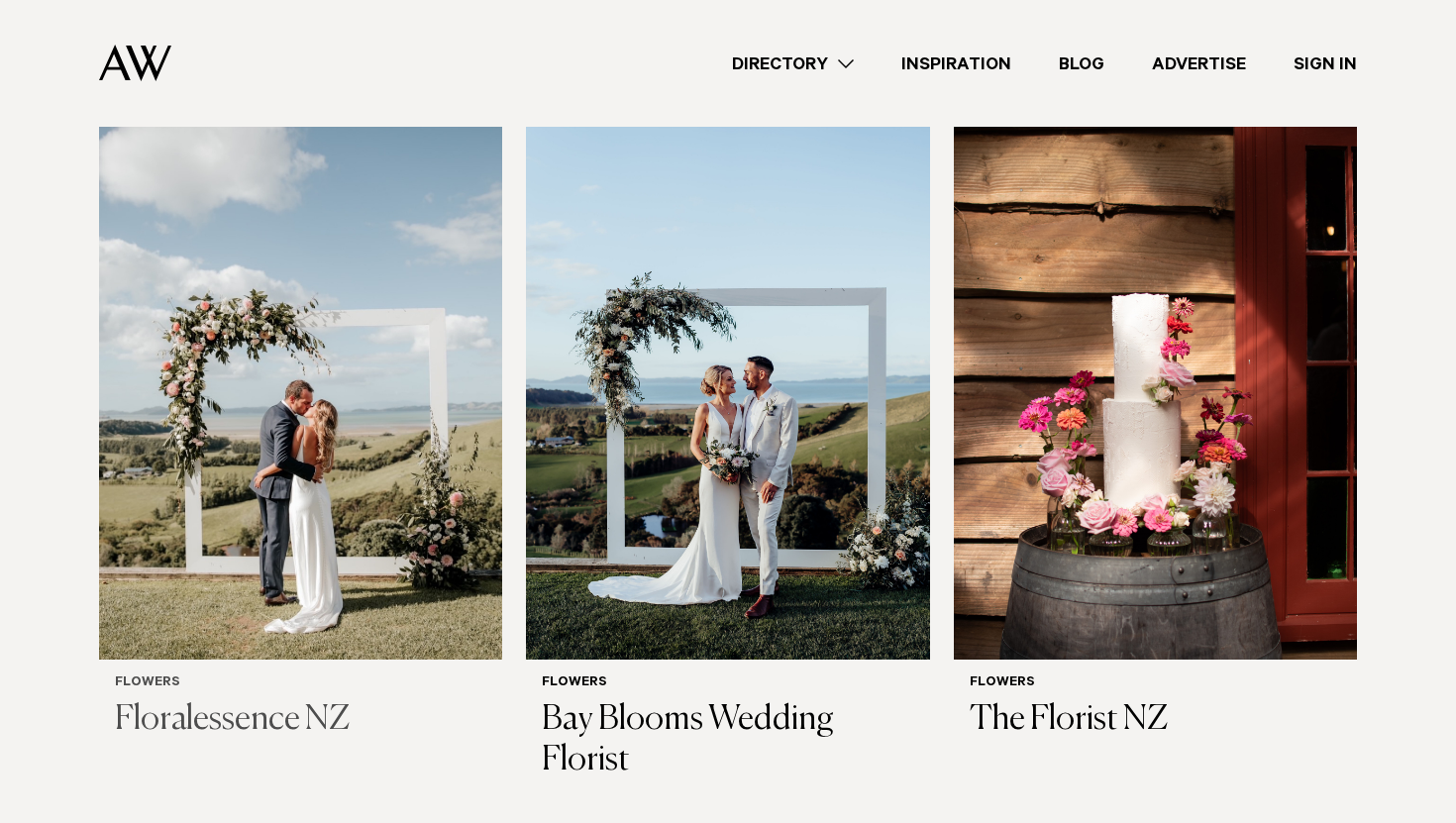 scroll, scrollTop: 619, scrollLeft: 0, axis: vertical 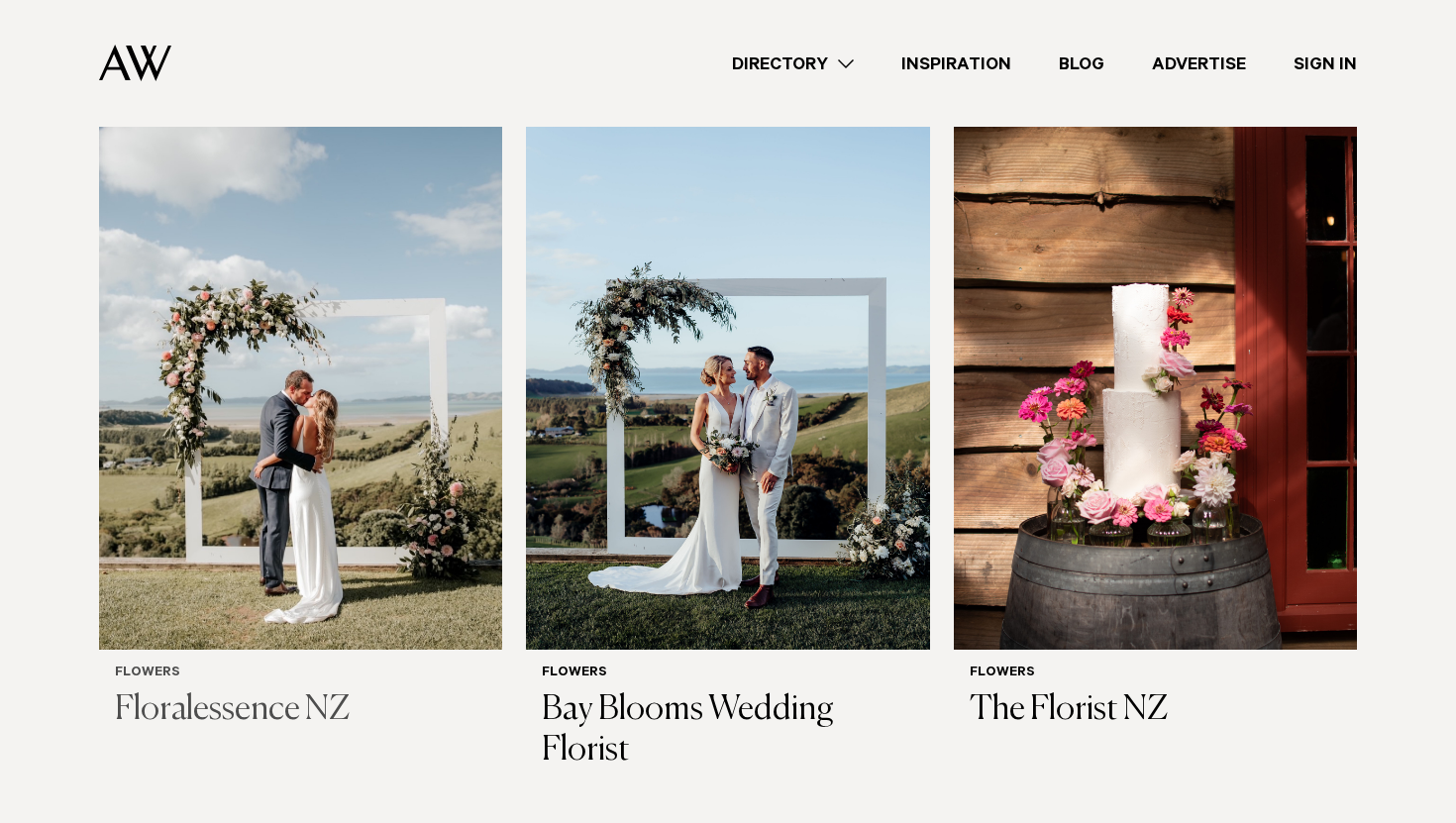 click at bounding box center [300, 379] 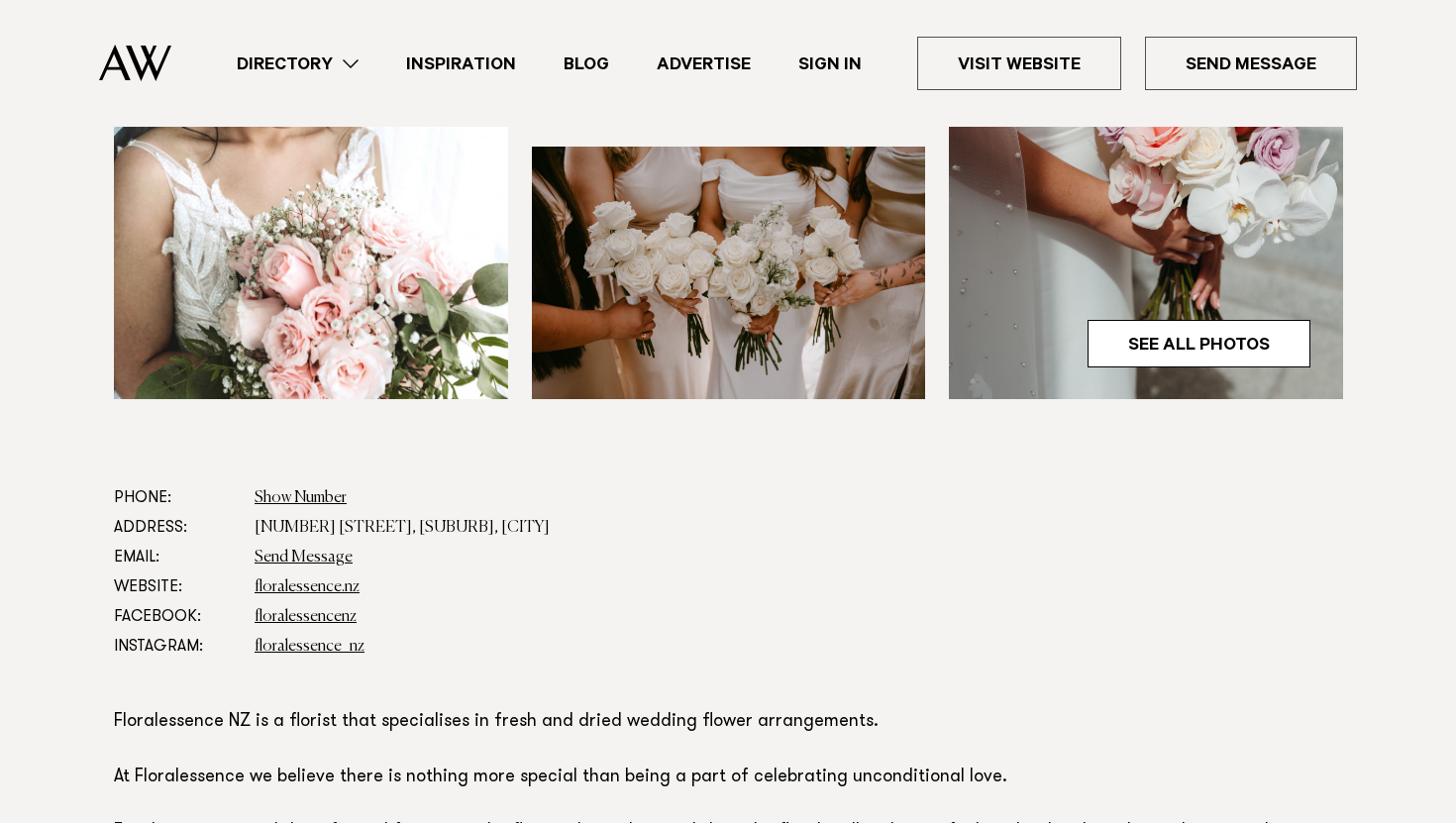 scroll, scrollTop: 764, scrollLeft: 0, axis: vertical 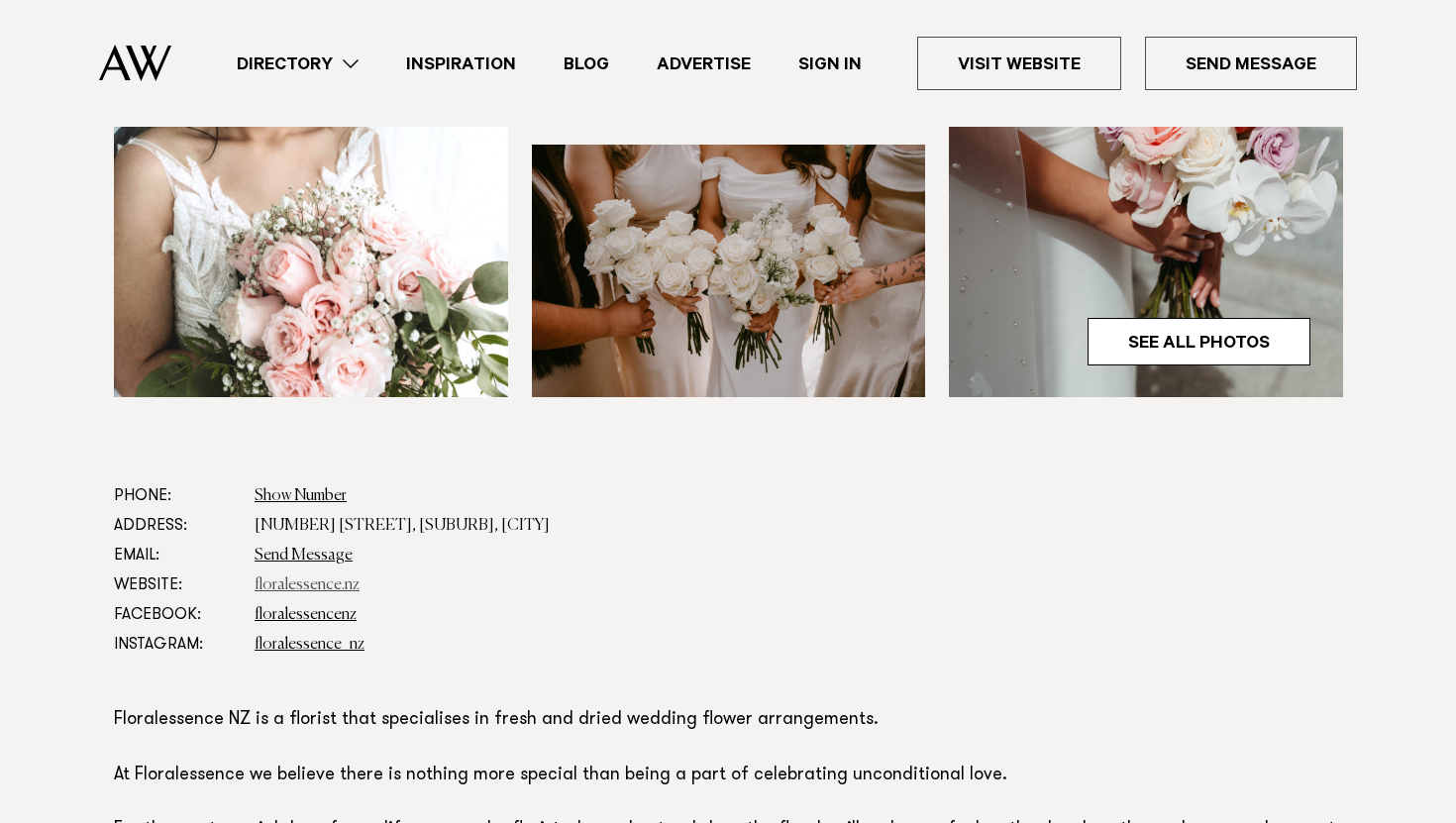 click on "floralessence.nz" at bounding box center [307, 585] 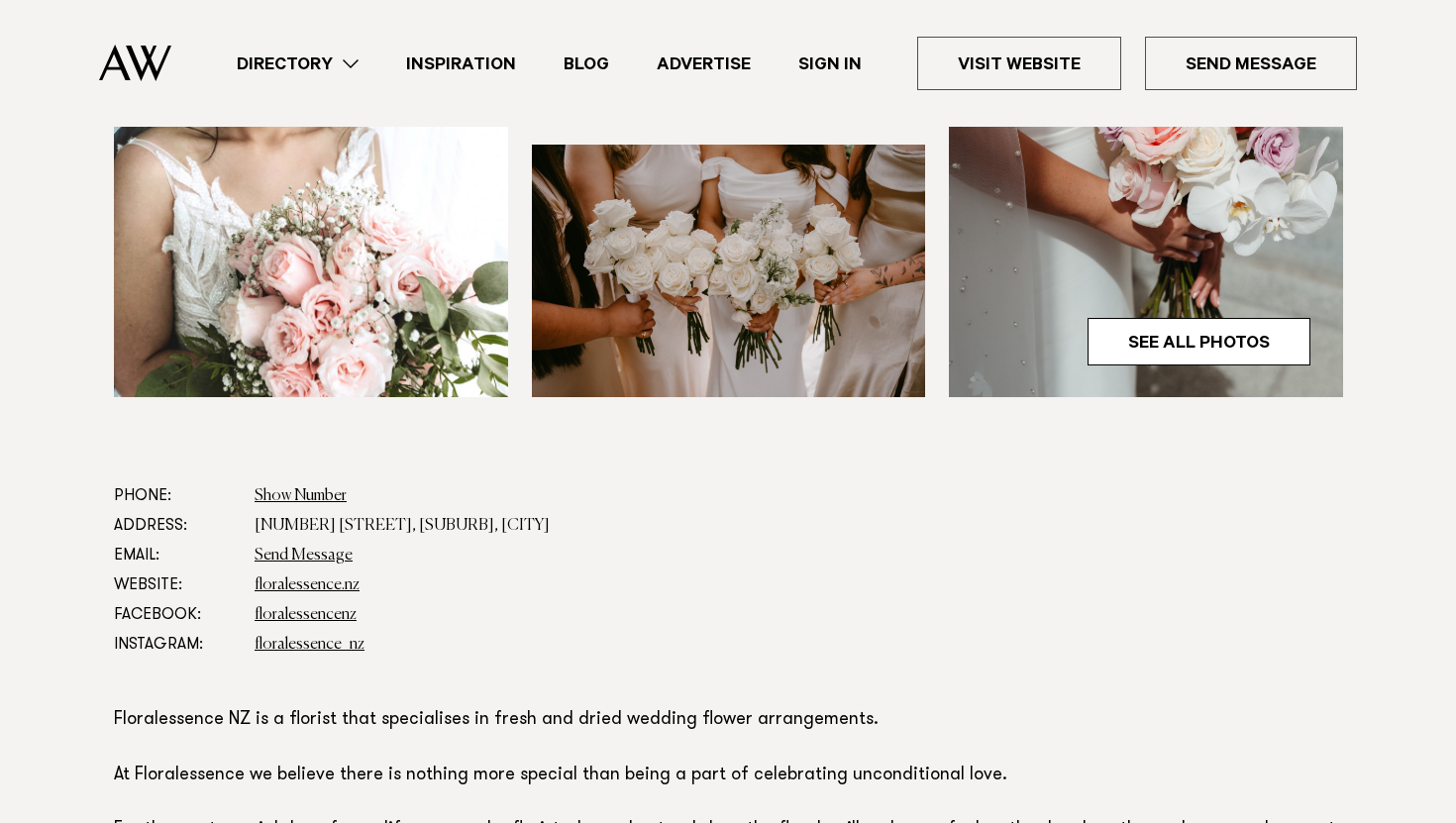 scroll, scrollTop: 0, scrollLeft: 0, axis: both 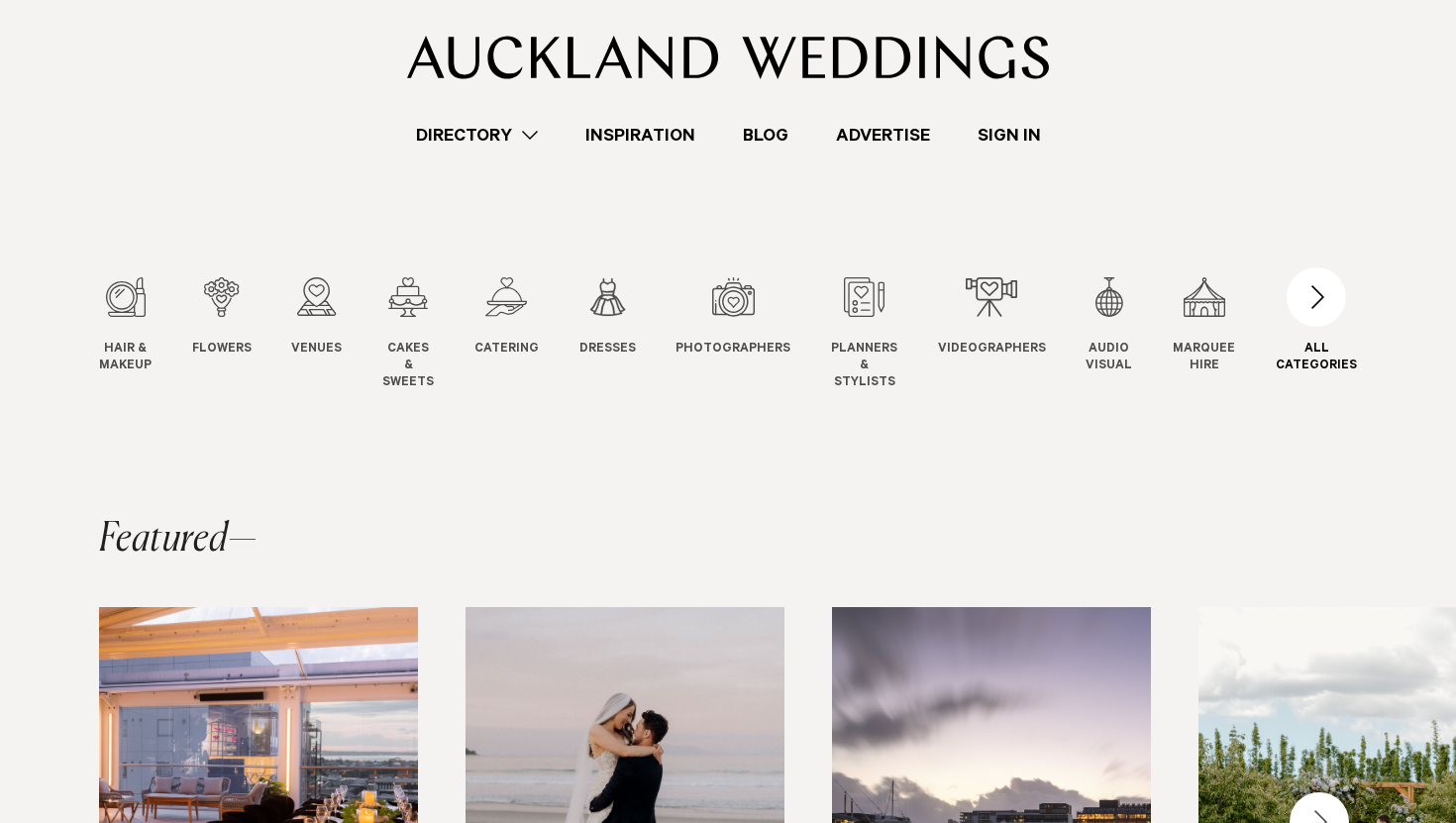 click at bounding box center (1316, 297) 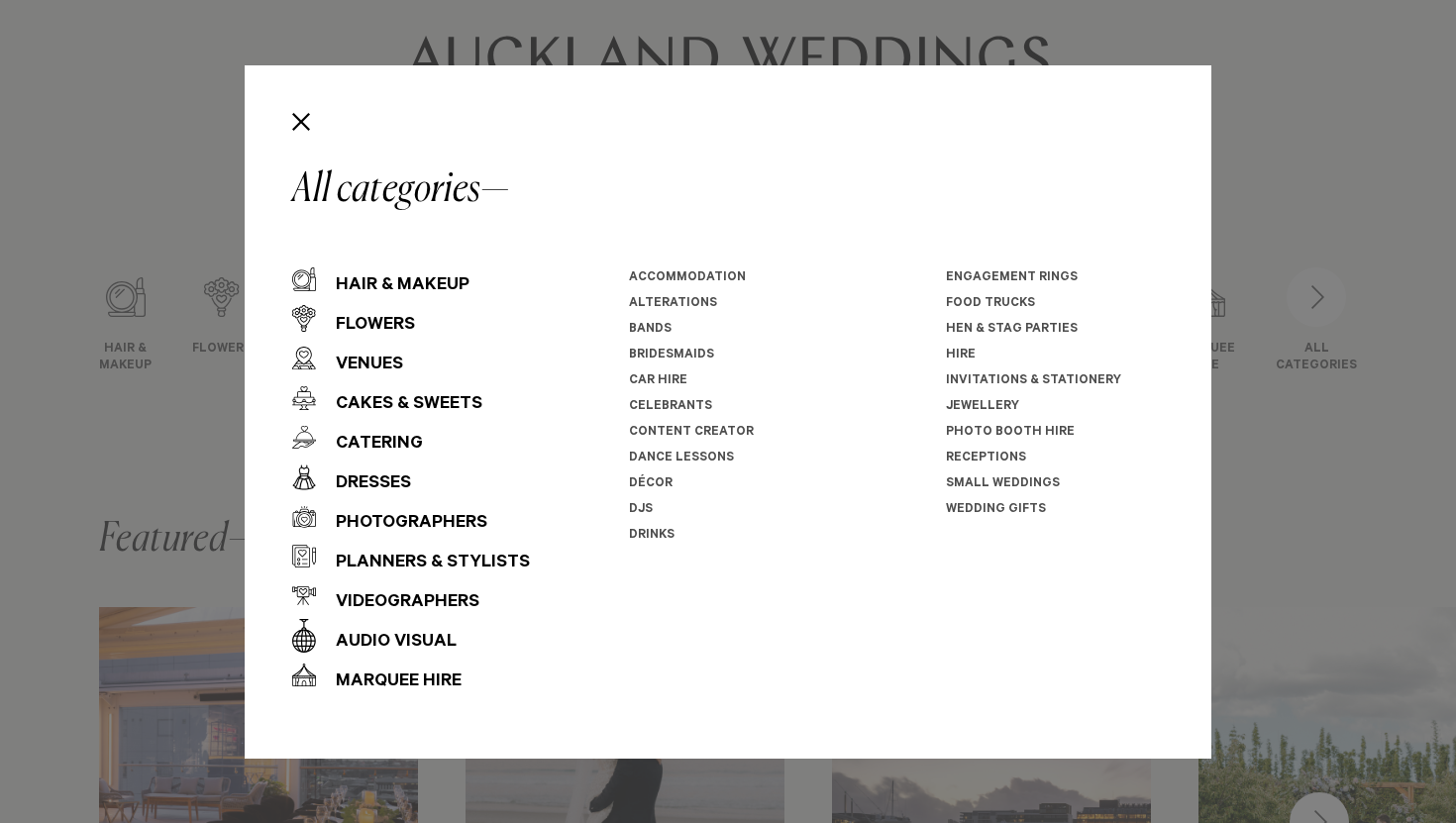 click on "Invitations & Stationery" at bounding box center (1033, 381) 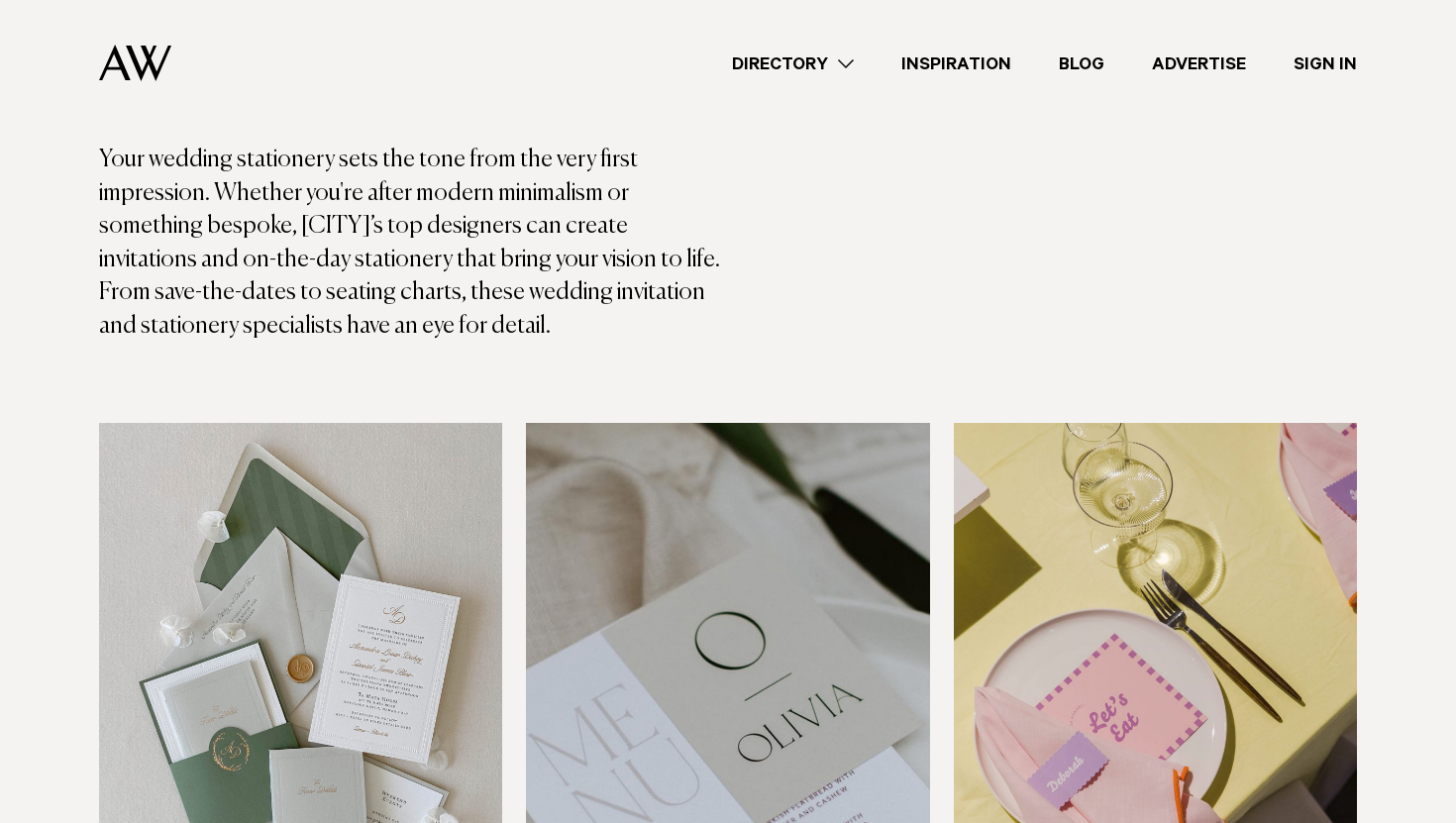 scroll, scrollTop: 0, scrollLeft: 0, axis: both 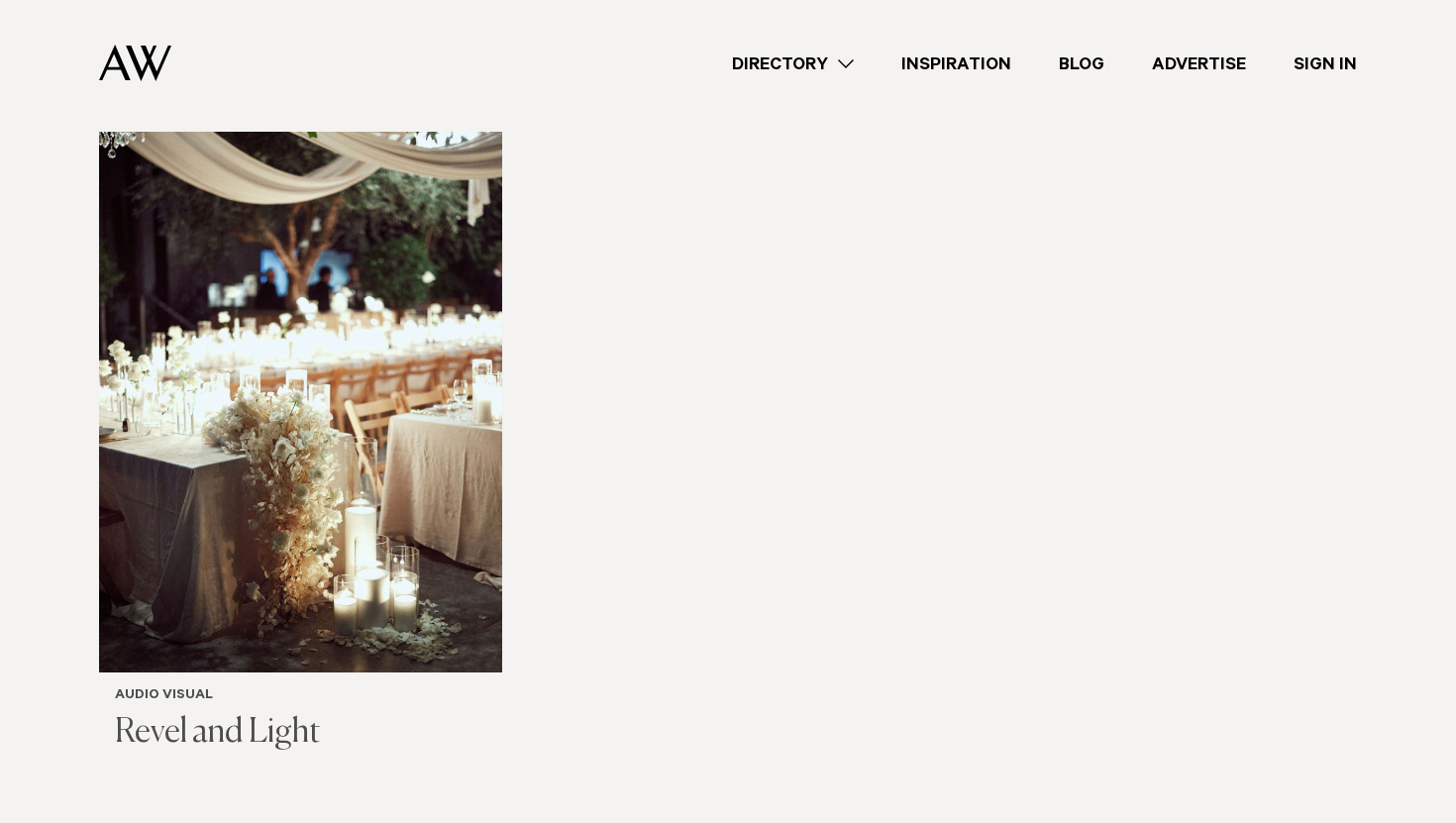 click at bounding box center [300, 402] 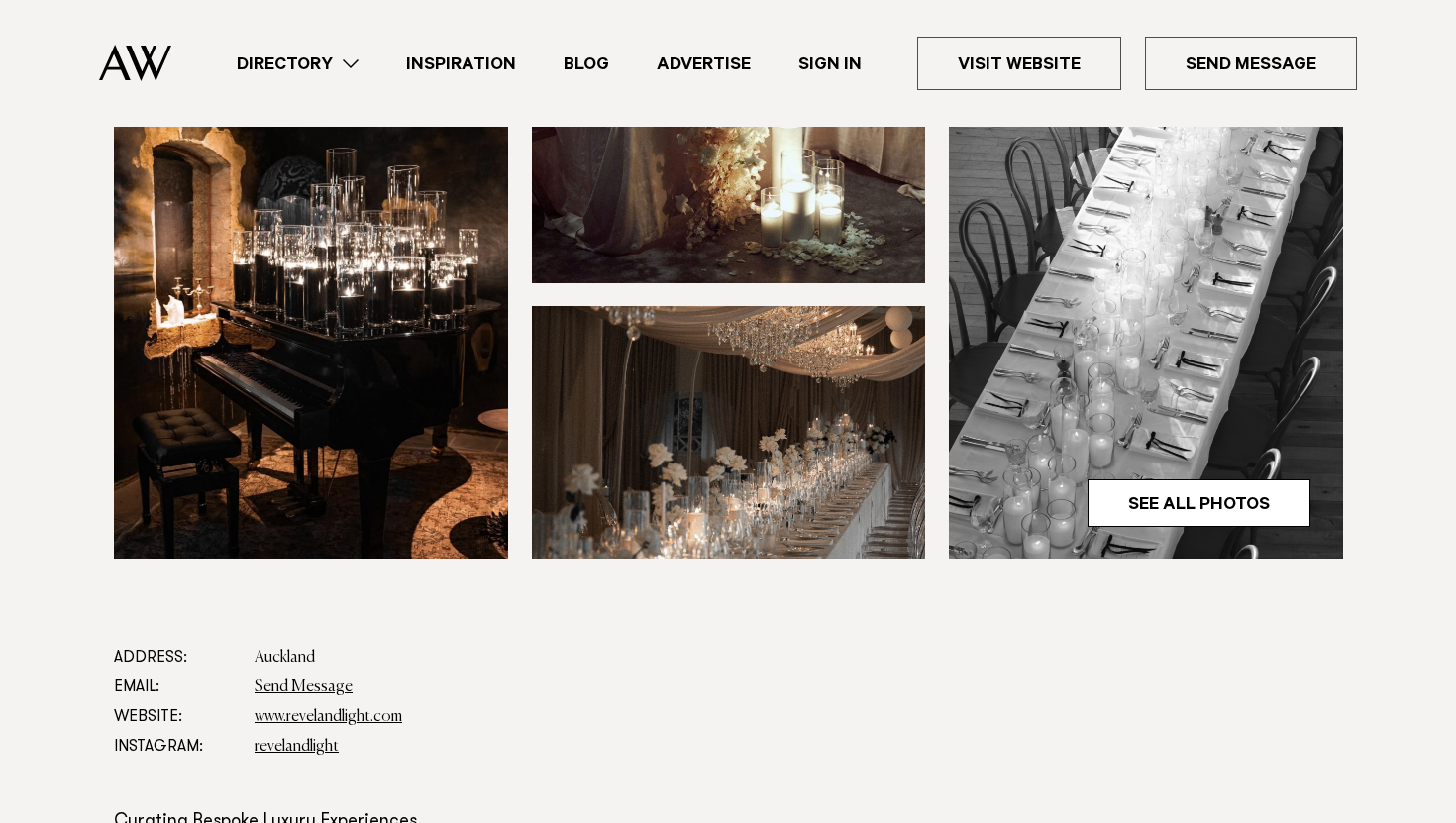 scroll, scrollTop: 613, scrollLeft: 0, axis: vertical 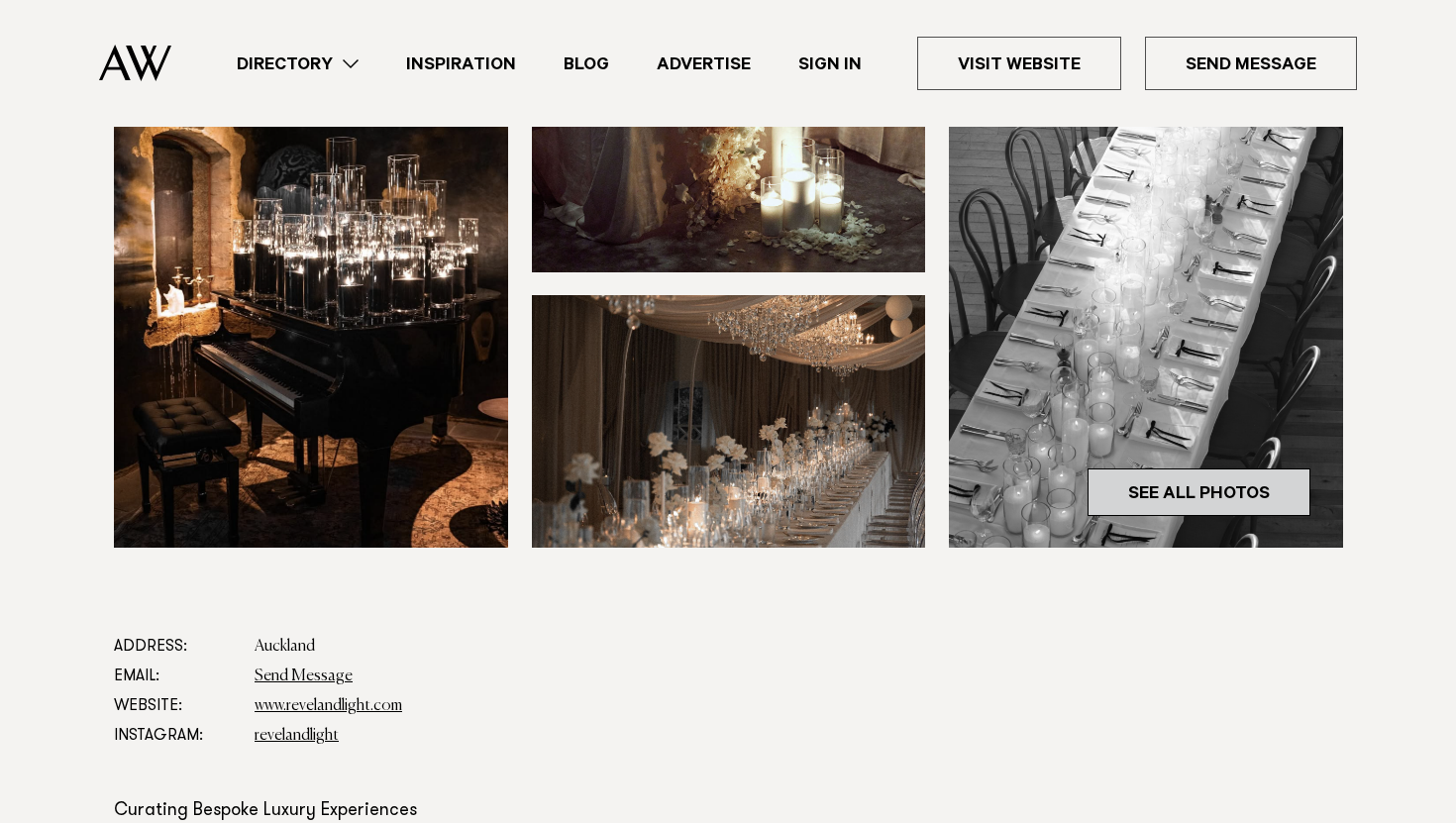 click on "See All Photos" at bounding box center [1198, 492] 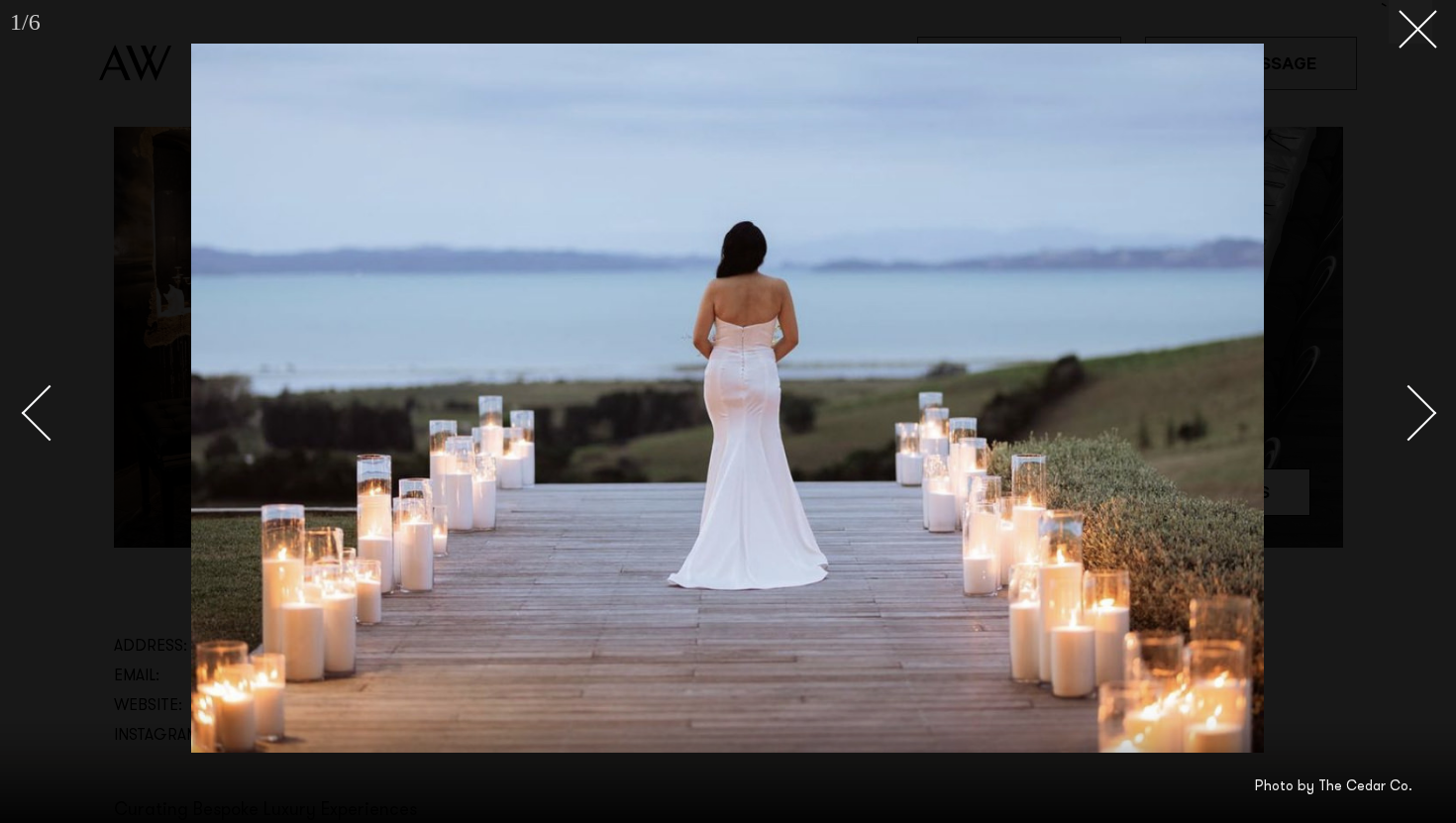 click at bounding box center [1408, 412] 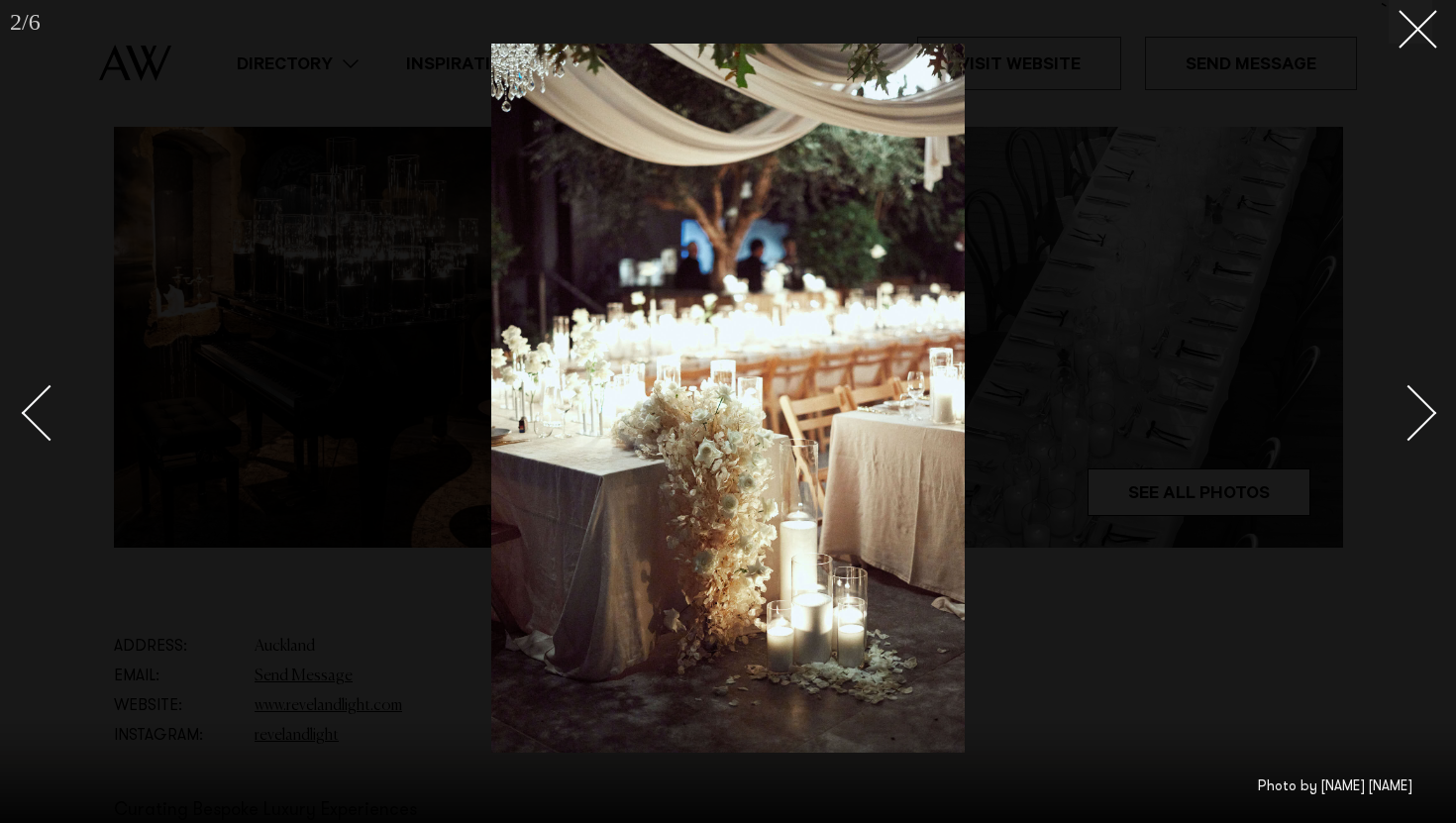 click at bounding box center (1408, 412) 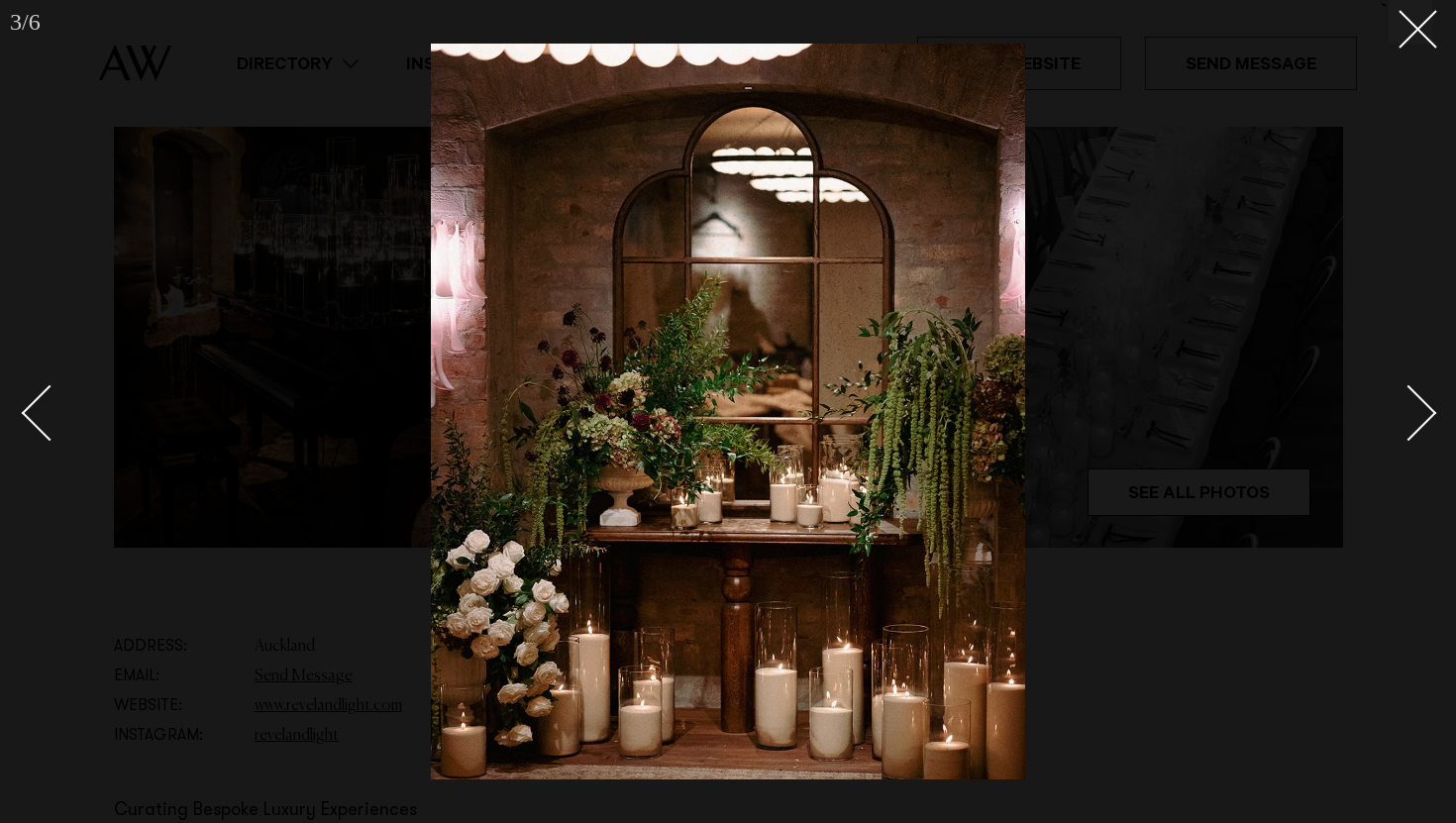 click at bounding box center (1408, 412) 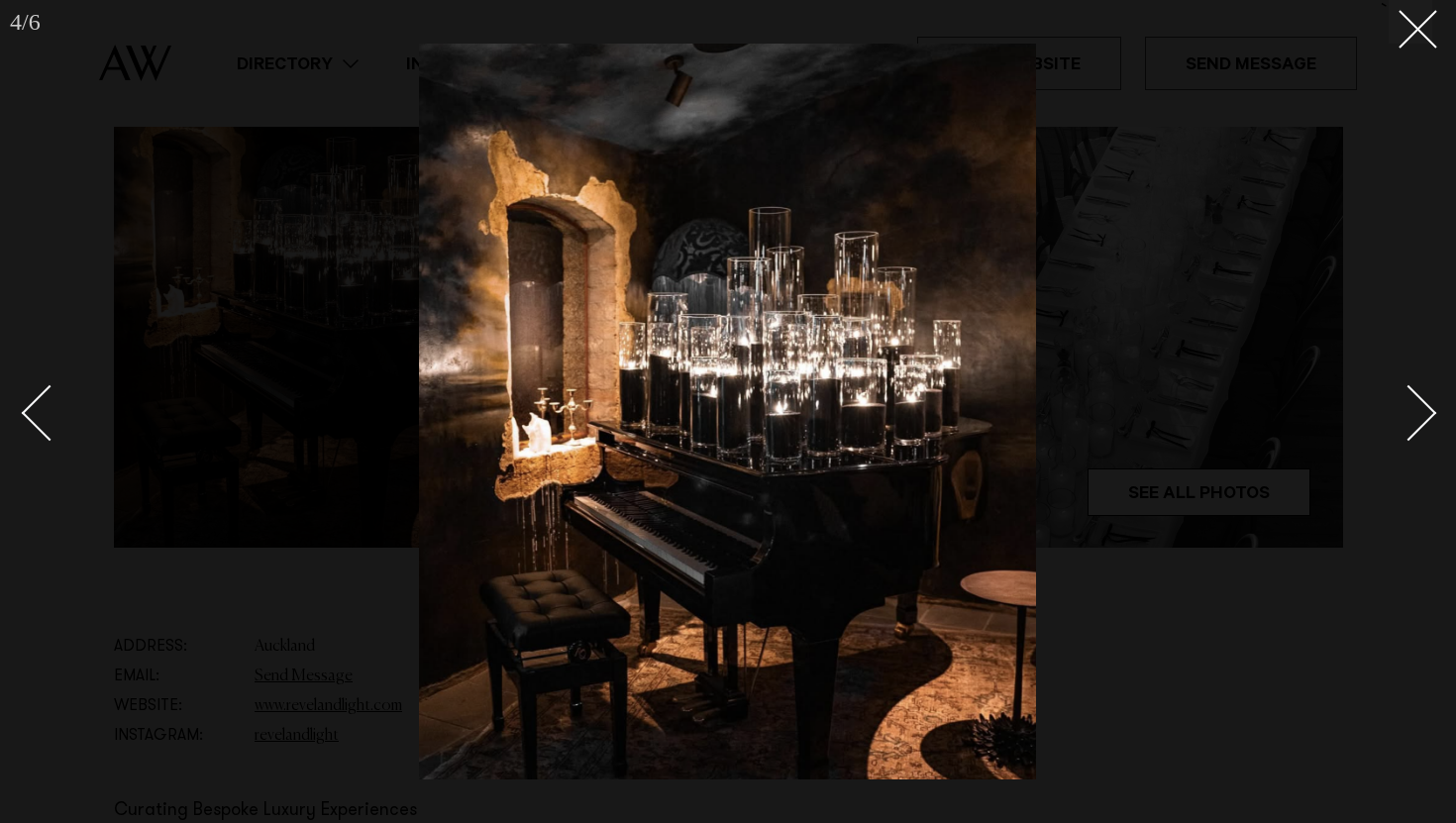 click at bounding box center [1408, 412] 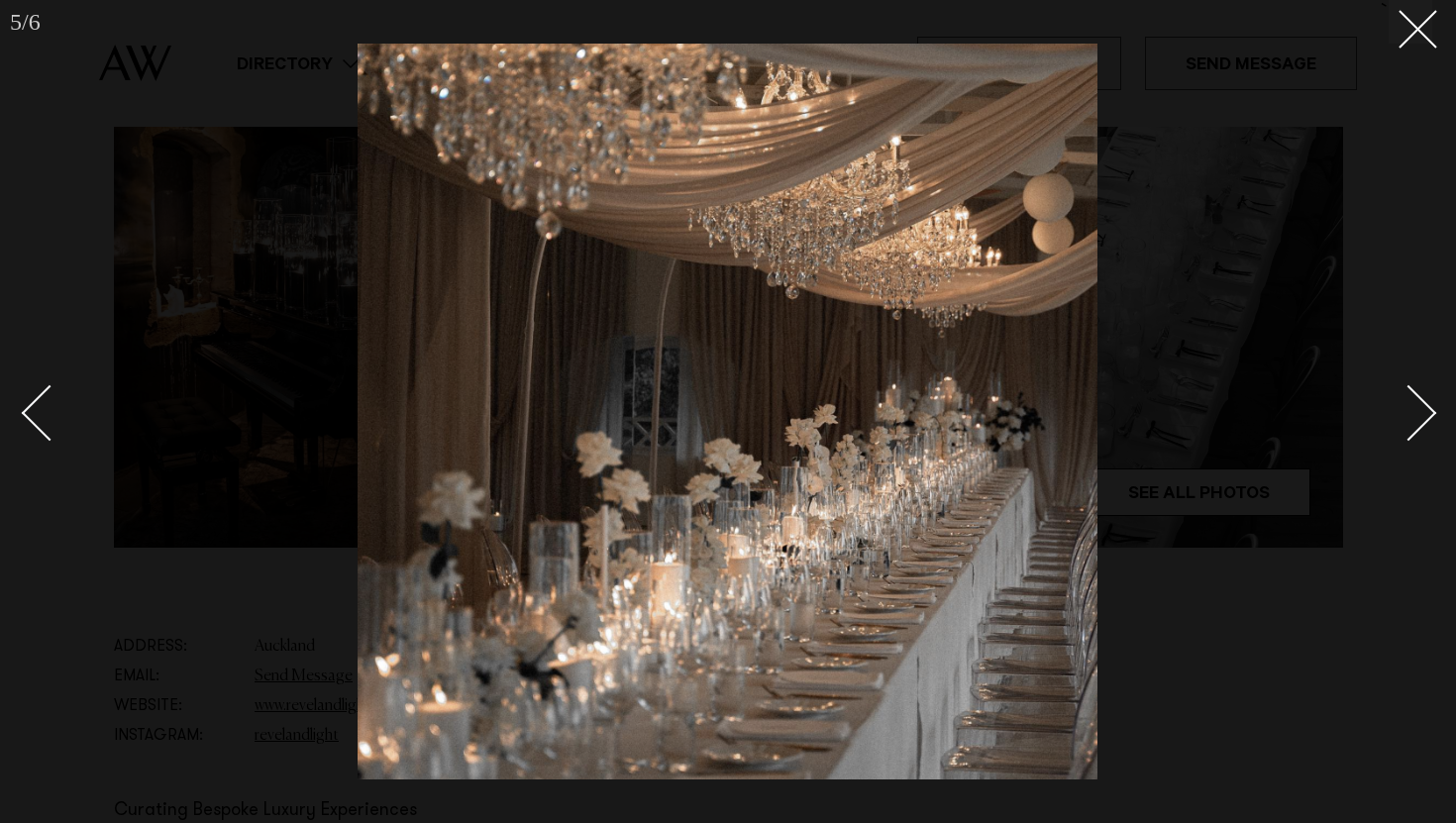 click at bounding box center [1408, 412] 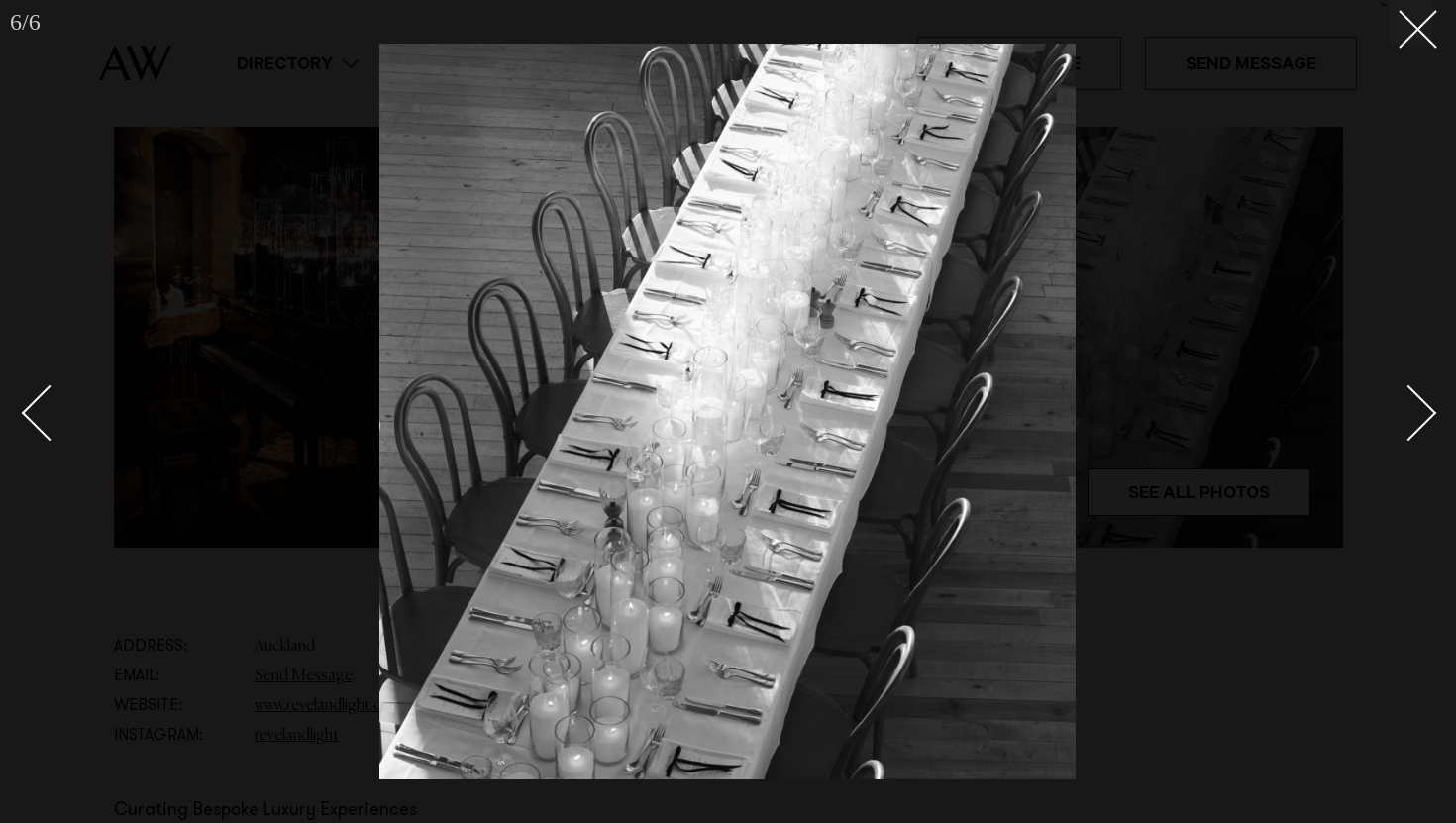 click at bounding box center (1408, 412) 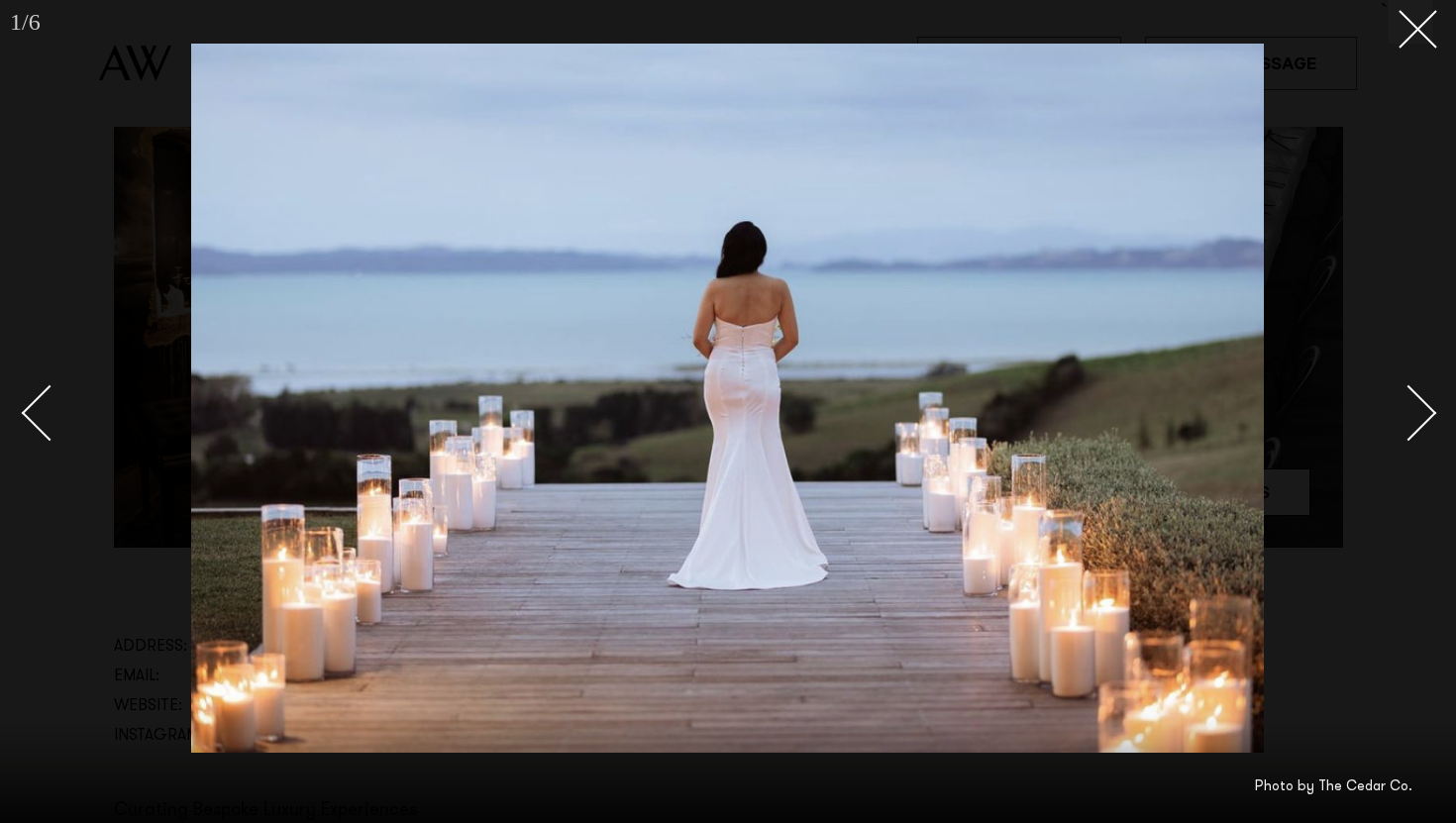 click at bounding box center (1408, 412) 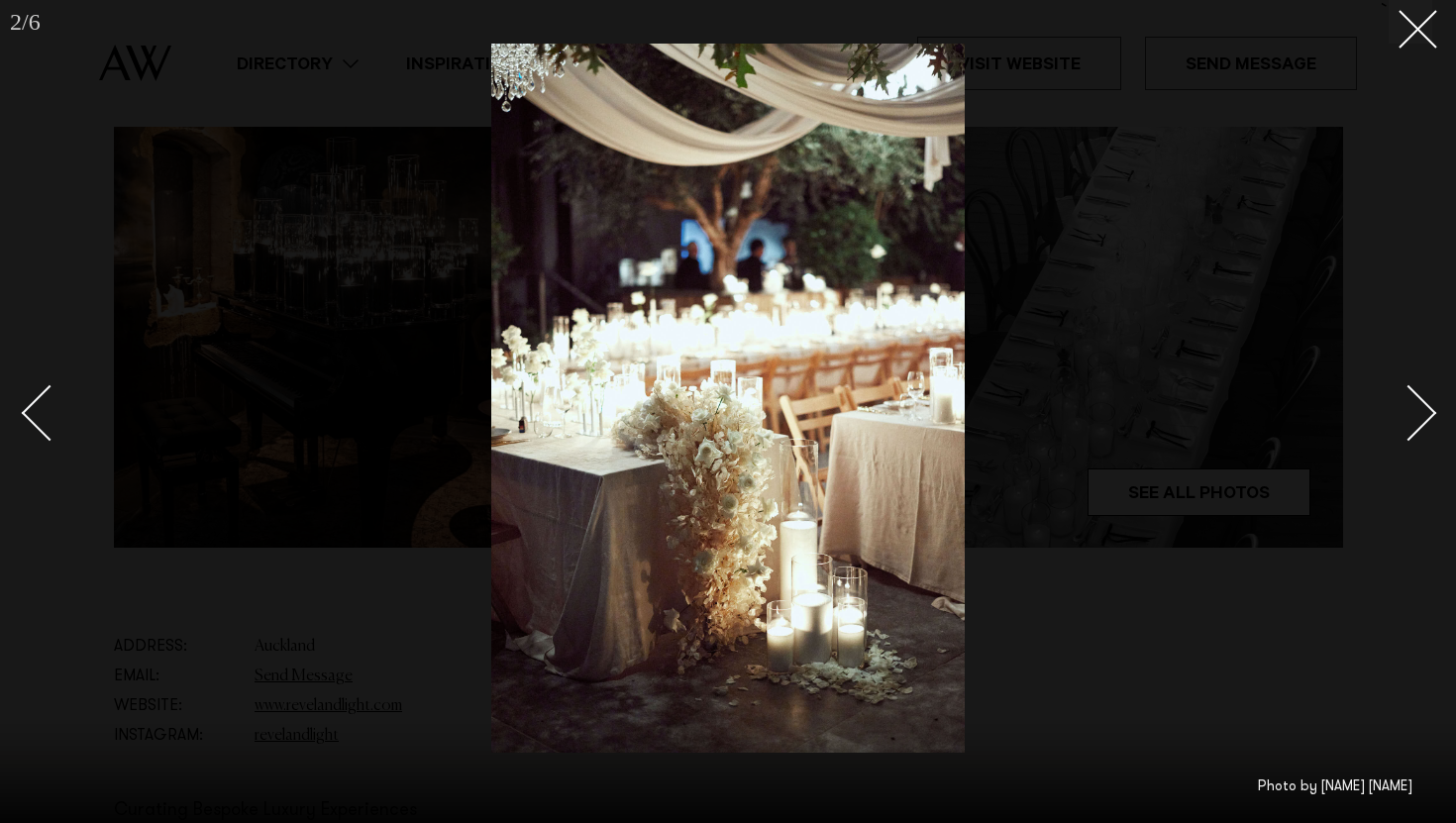 click at bounding box center [1408, 412] 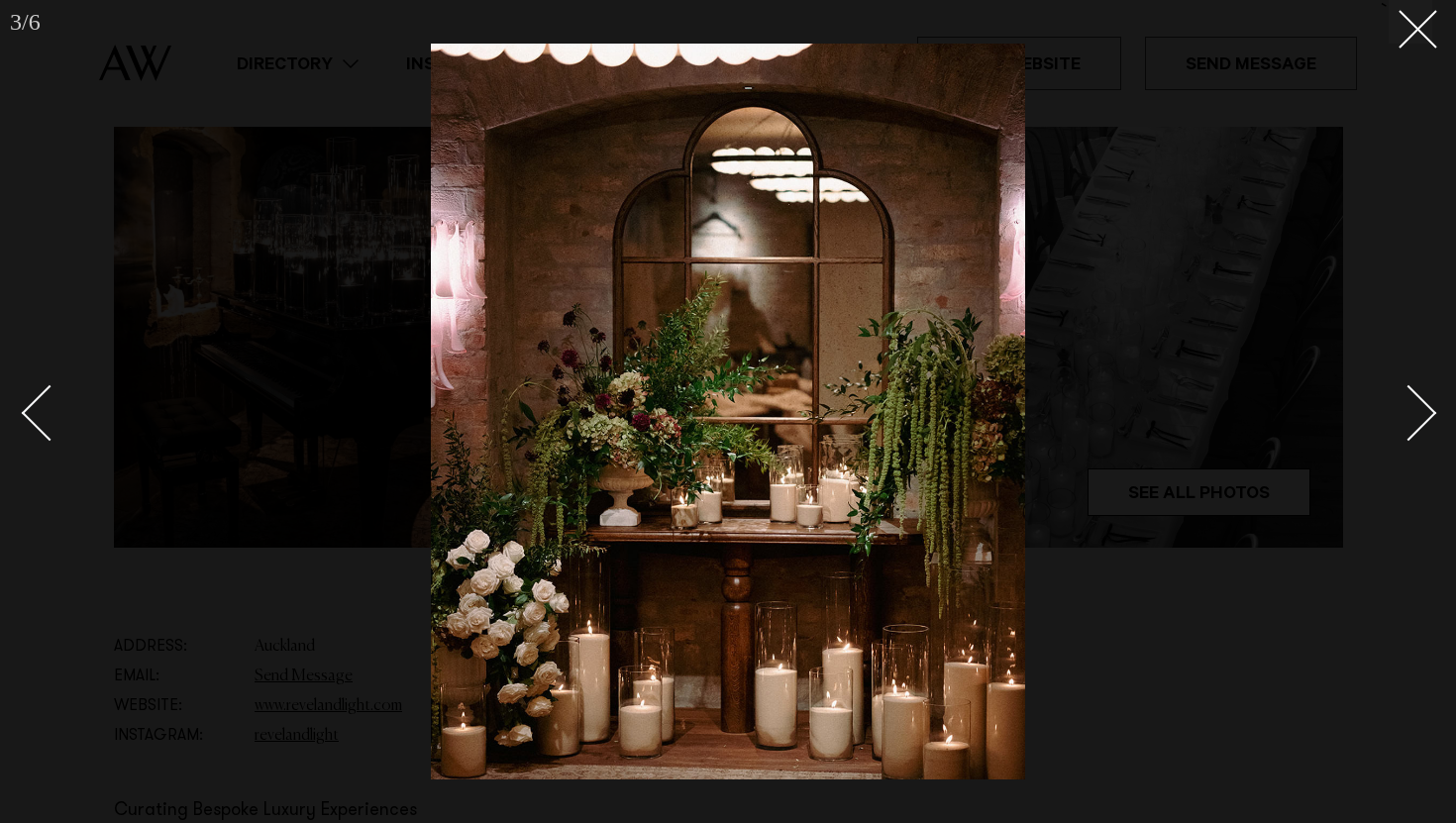 click at bounding box center [1408, 412] 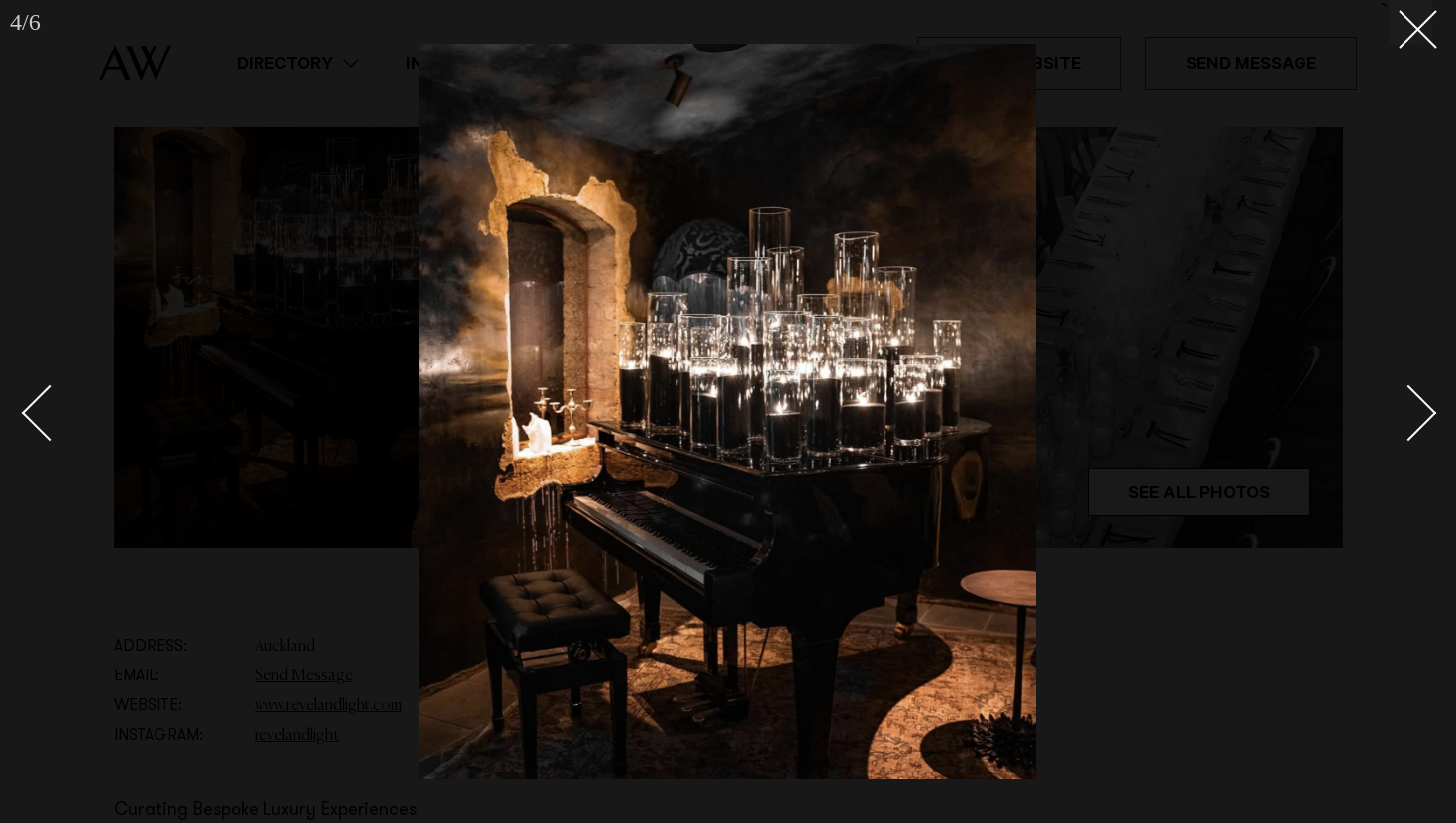 click at bounding box center [1408, 412] 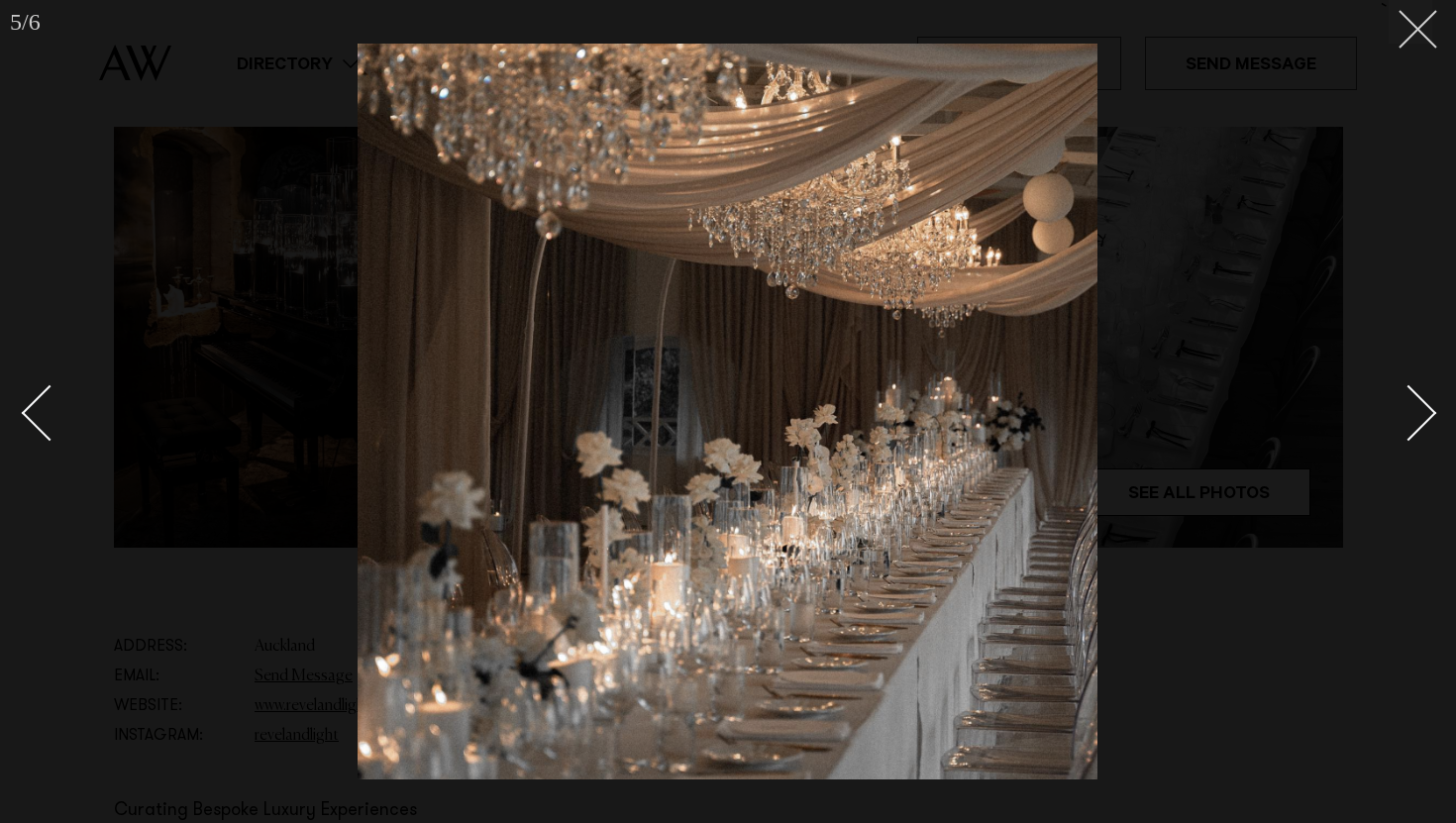 click 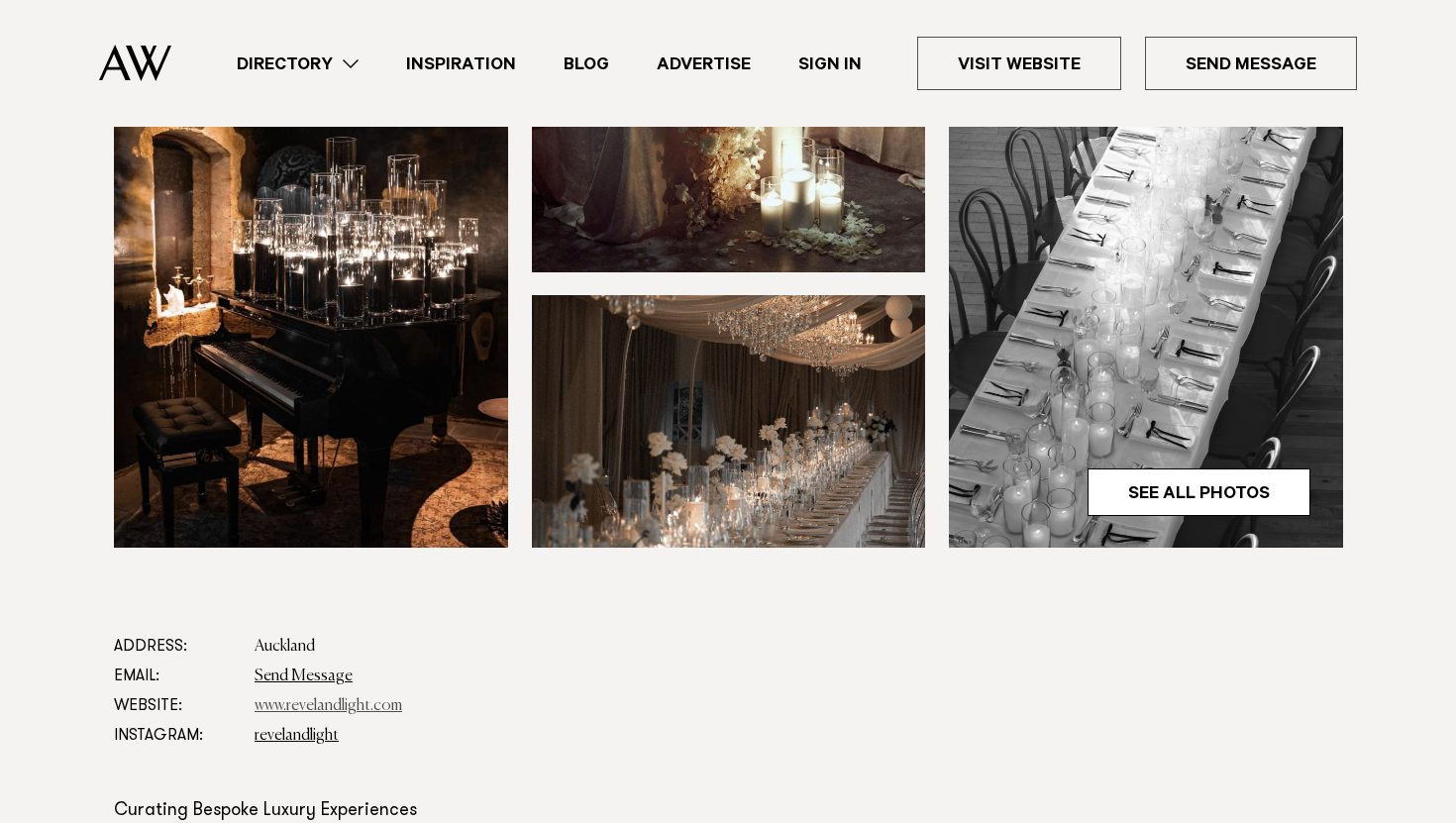 click on "www.revelandlight.com" at bounding box center [328, 706] 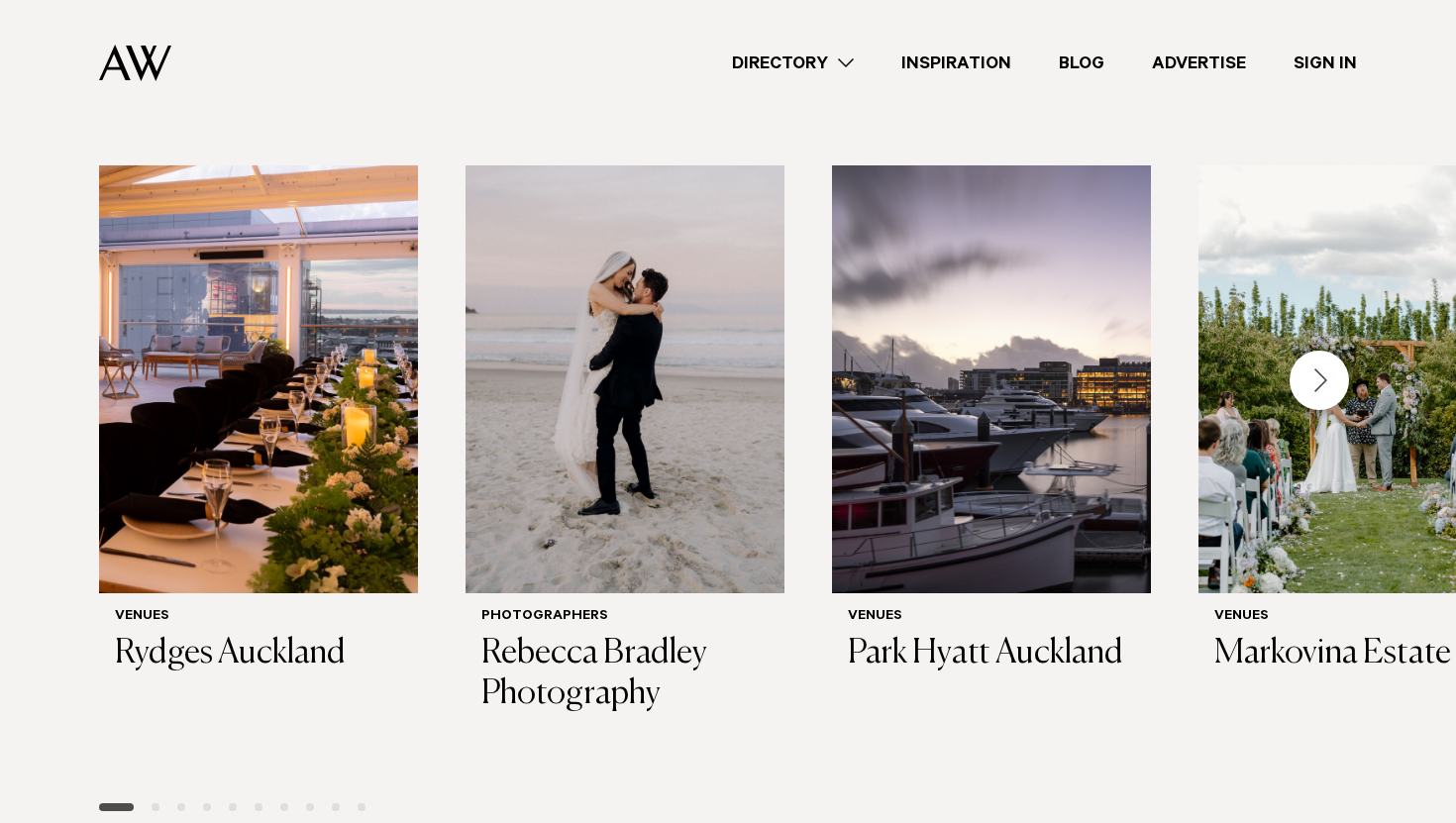scroll, scrollTop: 0, scrollLeft: 0, axis: both 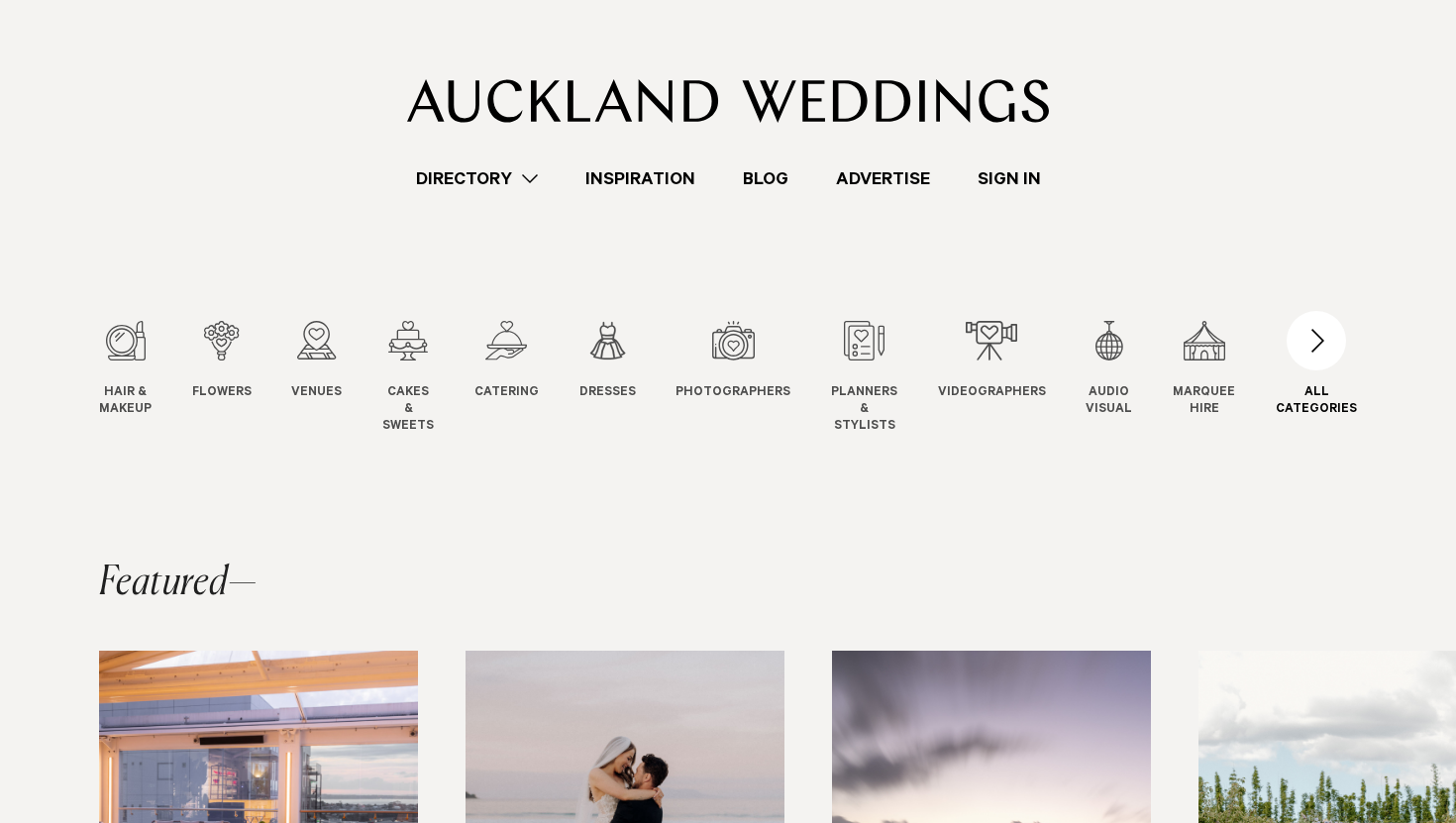 click at bounding box center [1316, 341] 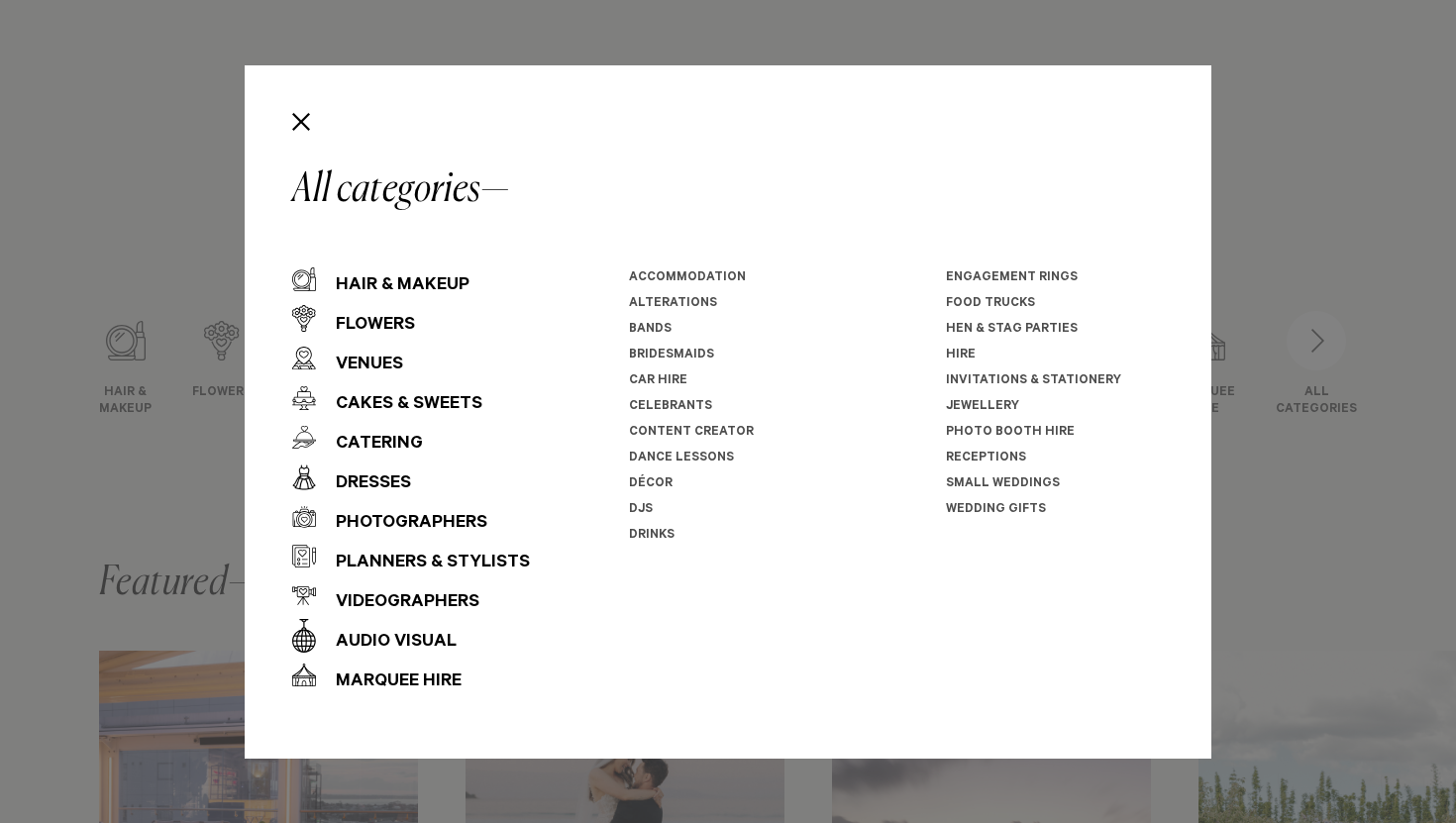 click on "Décor" at bounding box center [651, 484] 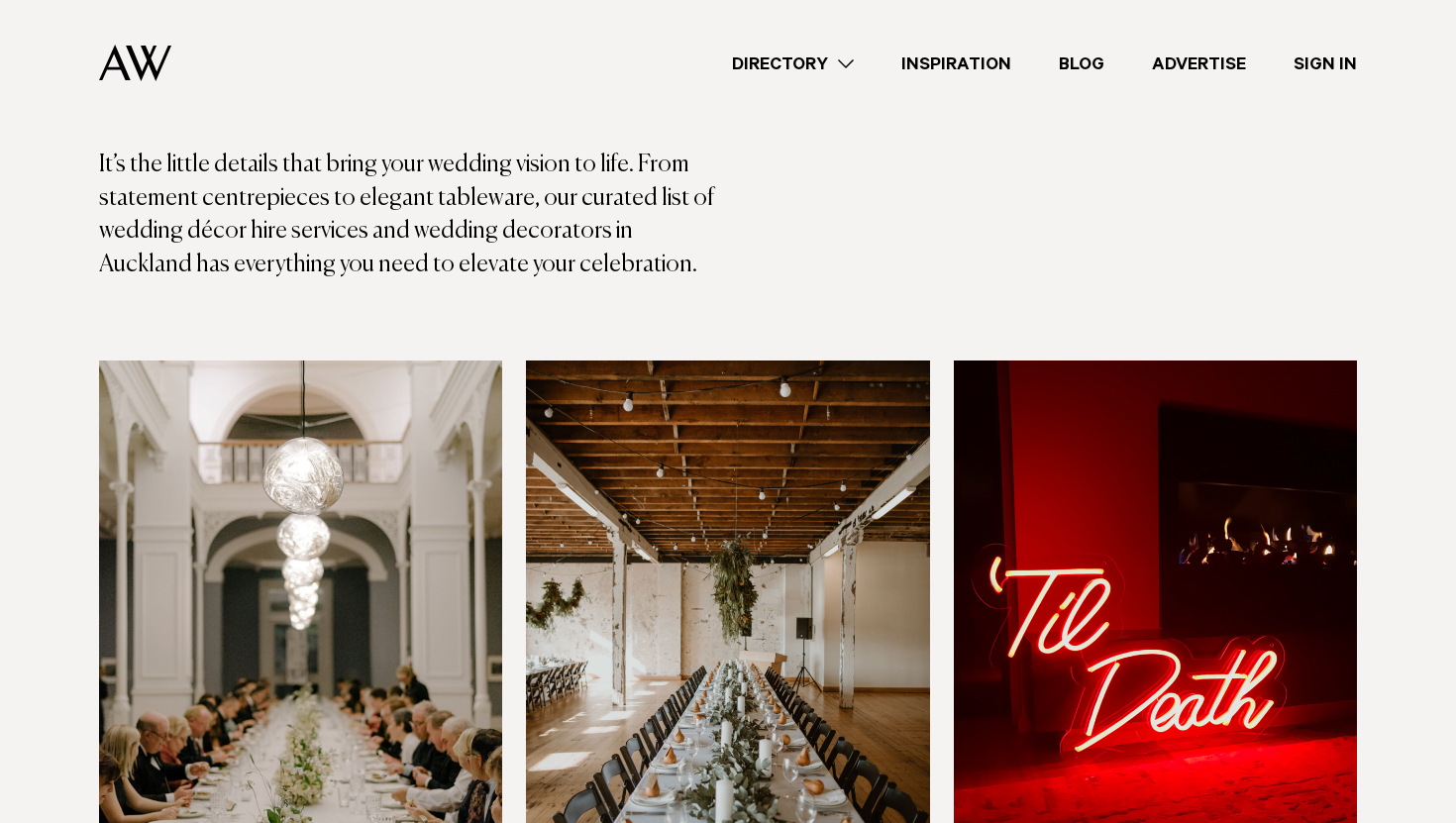 scroll, scrollTop: 255, scrollLeft: 0, axis: vertical 